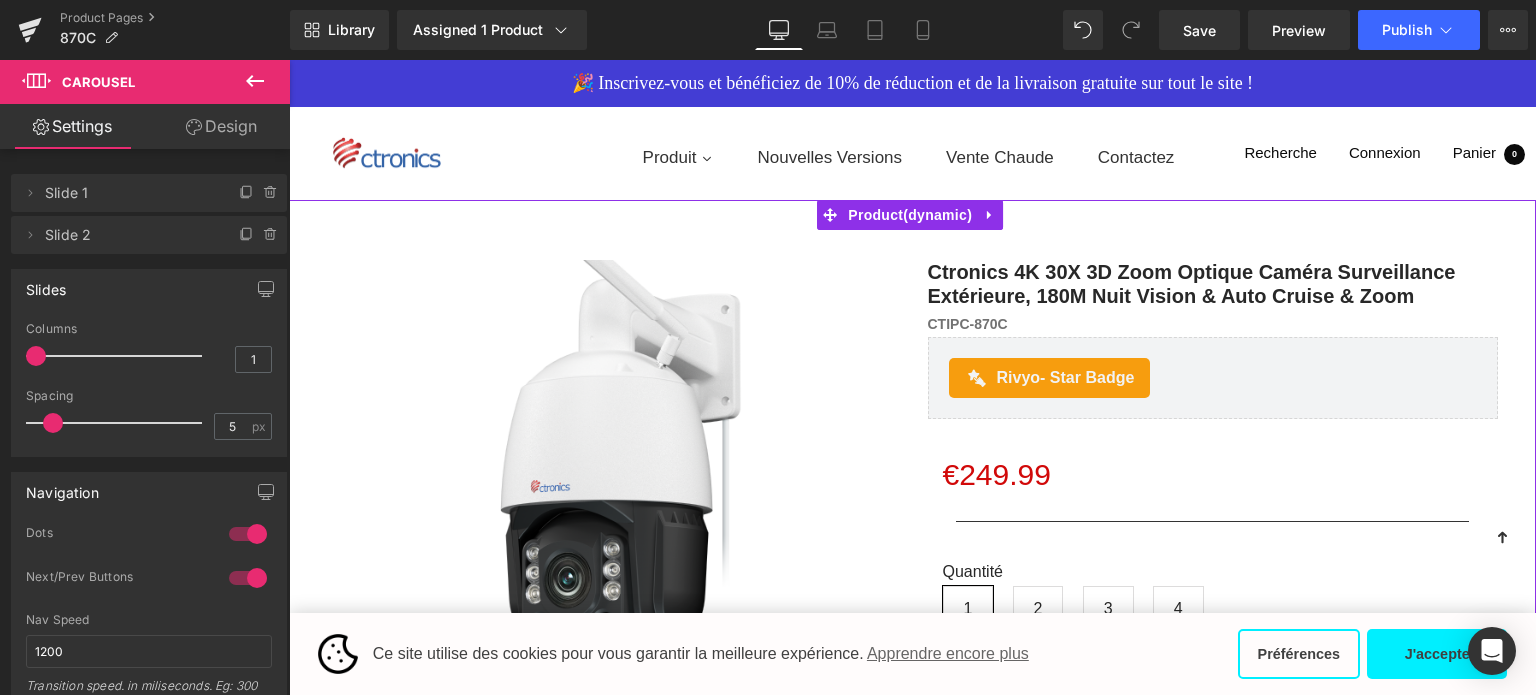 scroll, scrollTop: 2796, scrollLeft: 0, axis: vertical 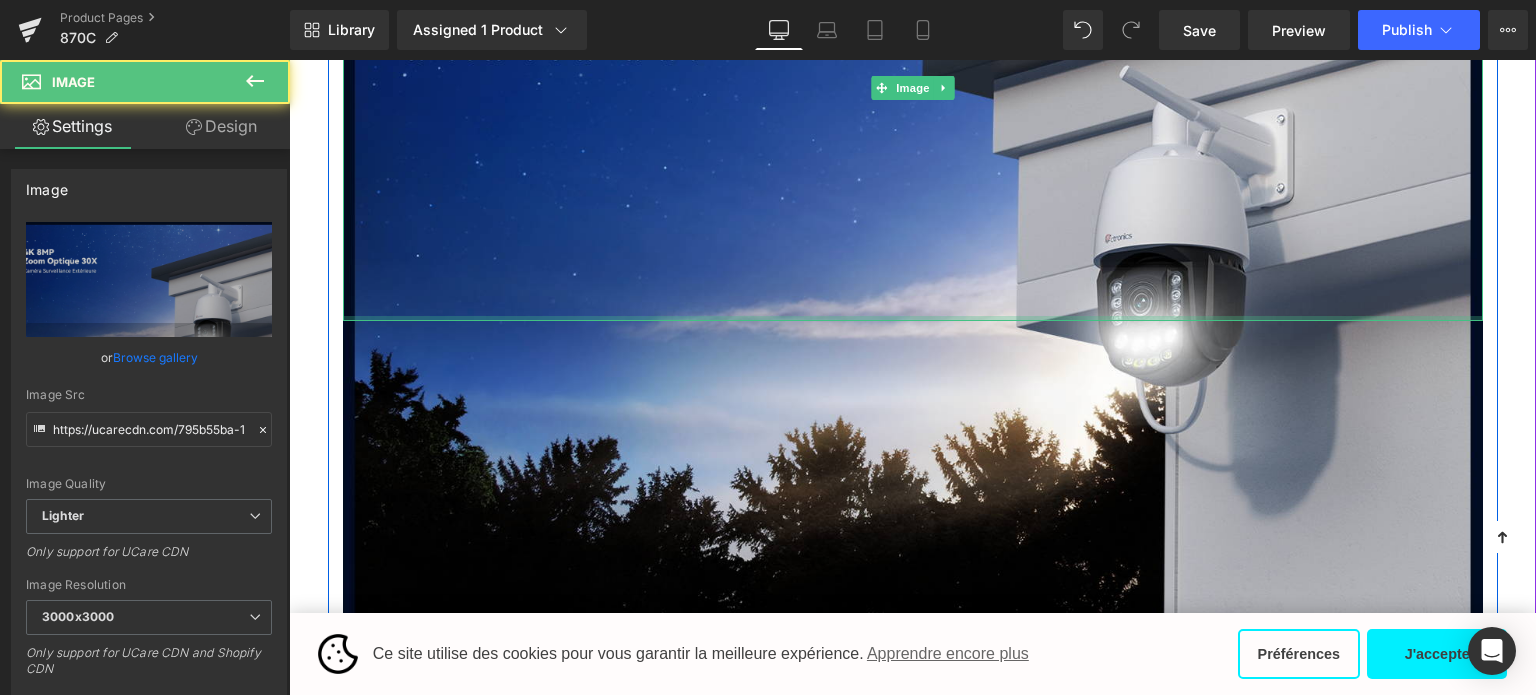 click at bounding box center (913, 318) 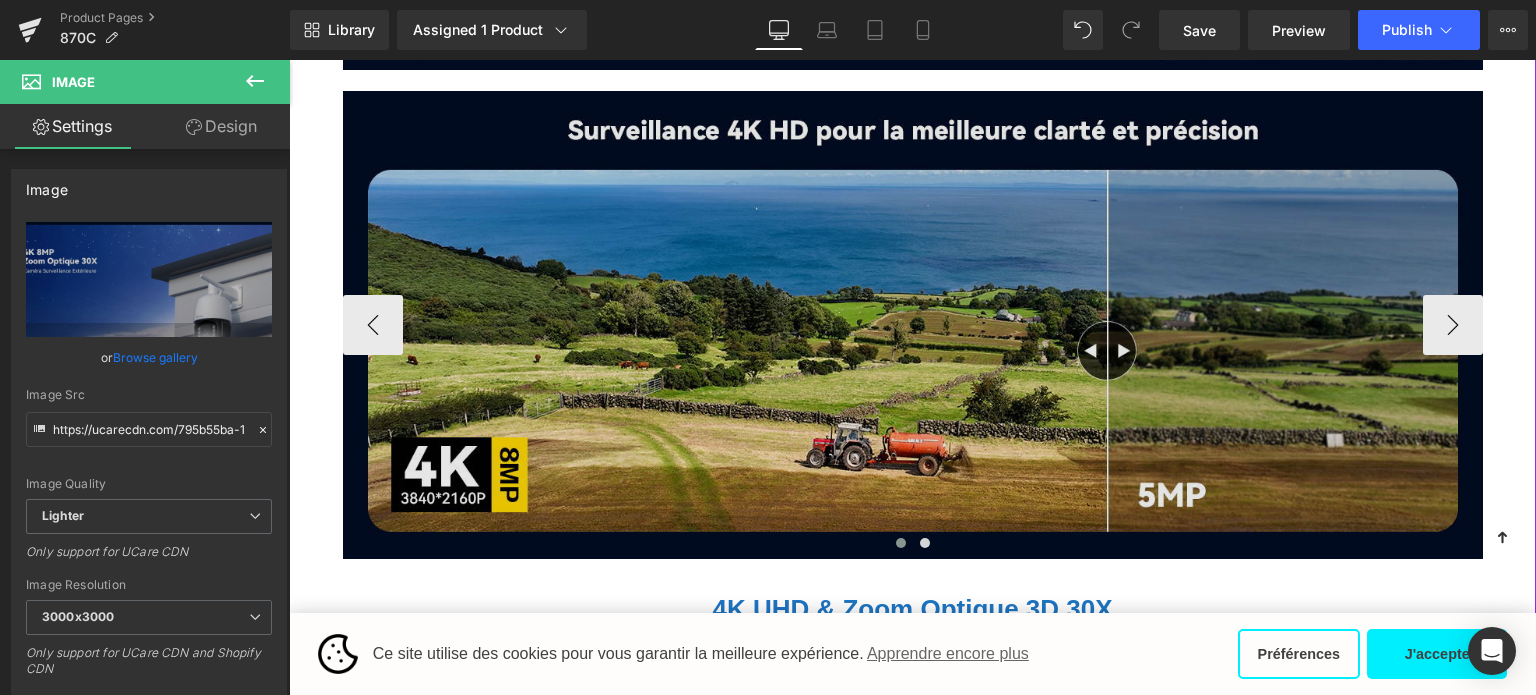 scroll, scrollTop: 1737, scrollLeft: 0, axis: vertical 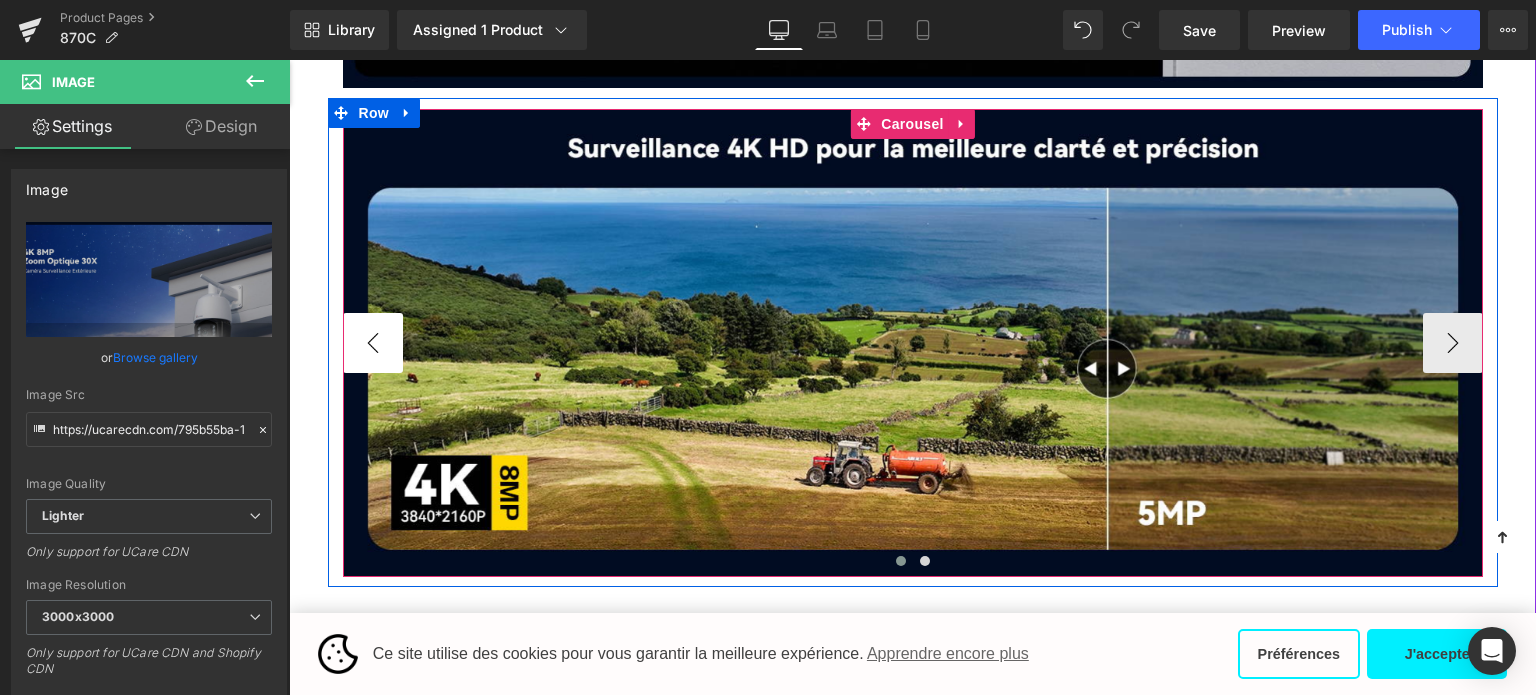 click on "‹" at bounding box center [373, 343] 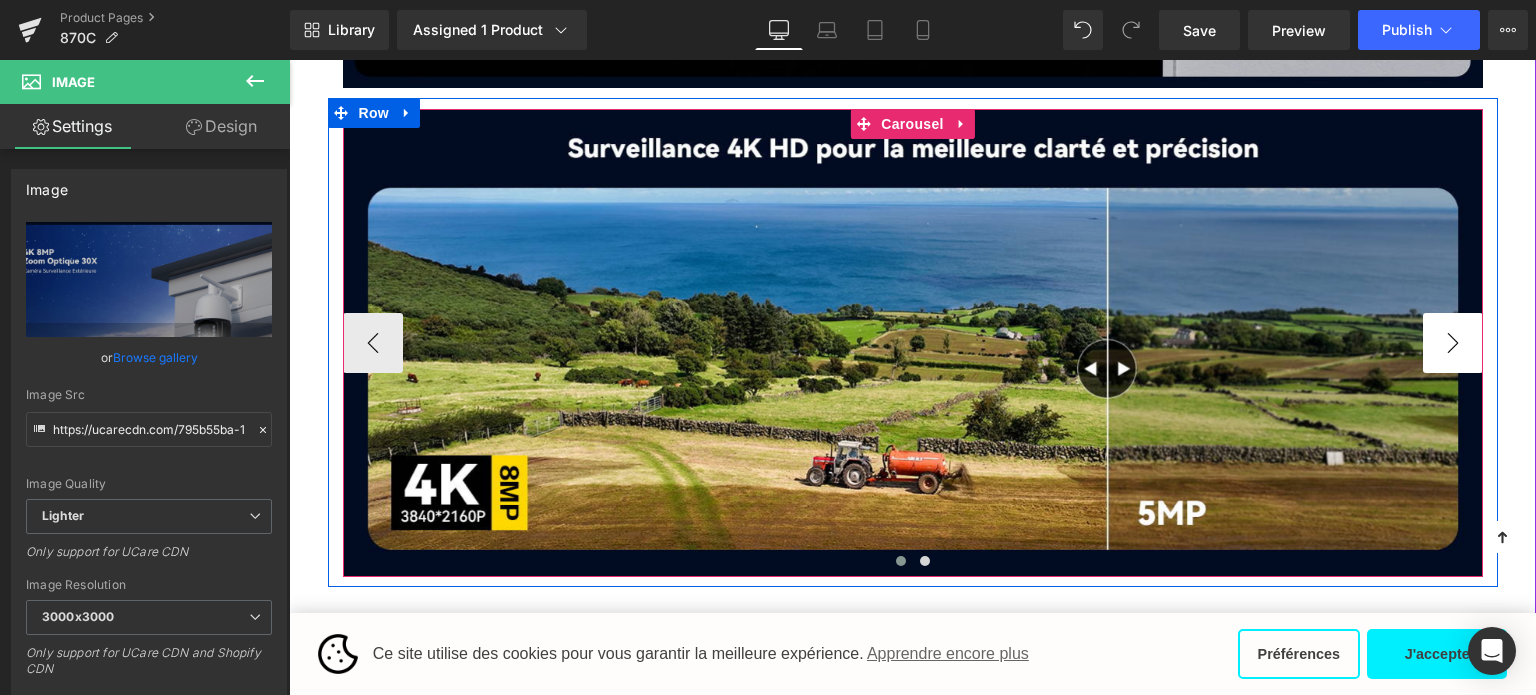 click on "›" at bounding box center [1453, 343] 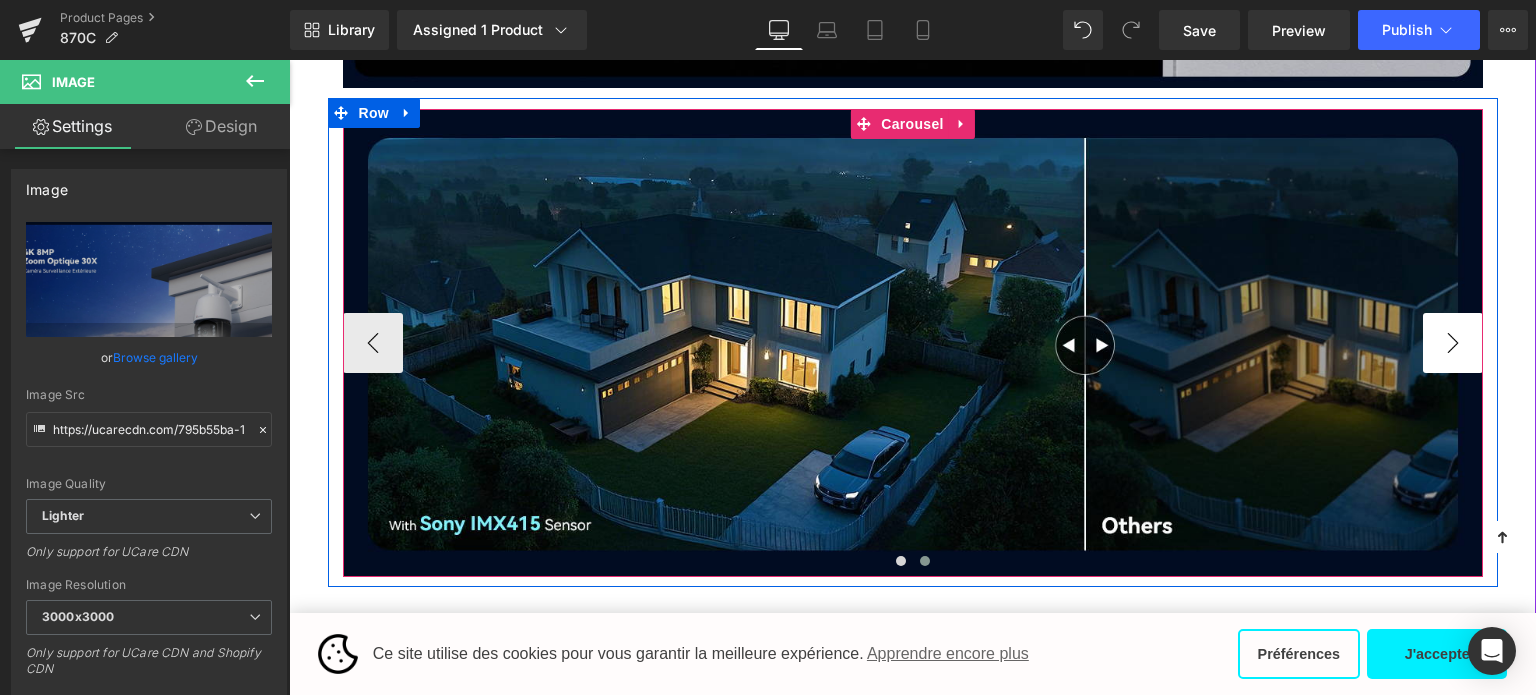click on "›" at bounding box center [1453, 343] 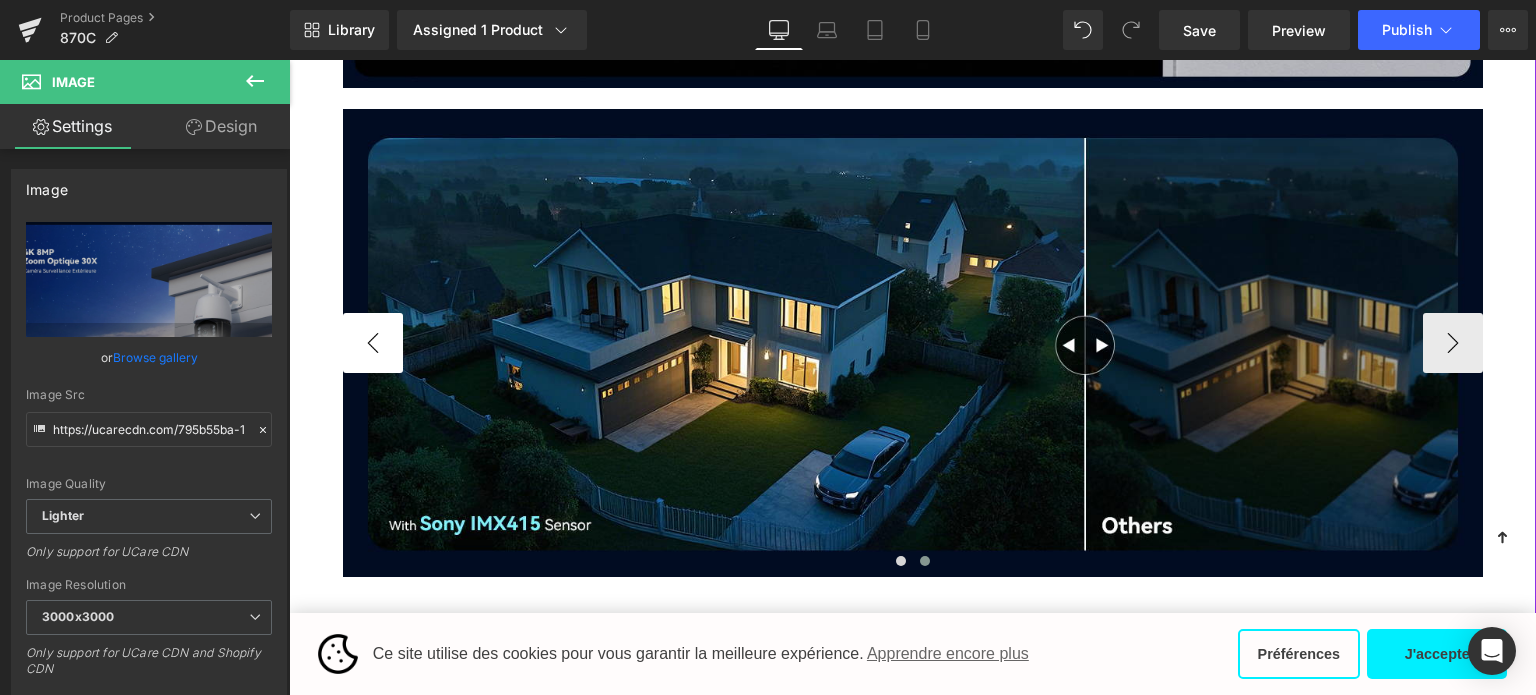 click at bounding box center (289, 60) 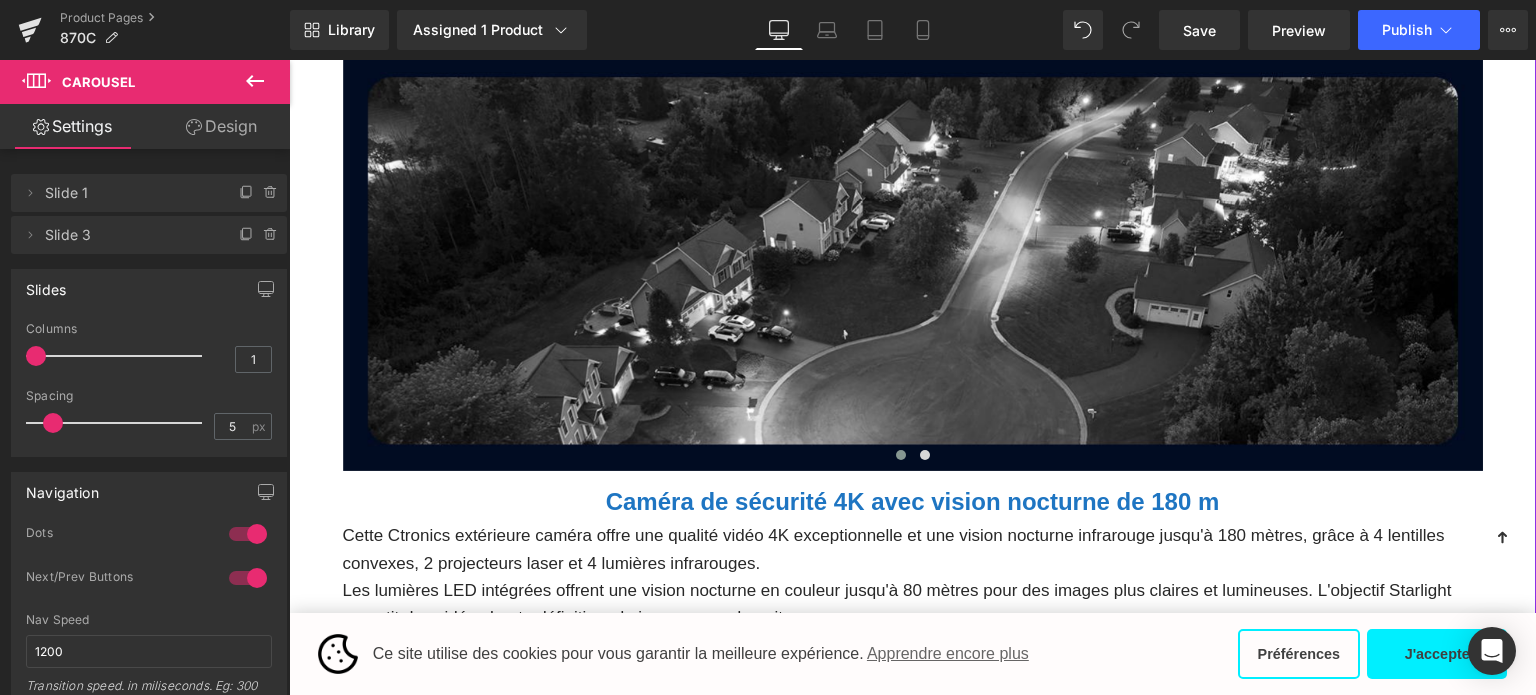 scroll, scrollTop: 2937, scrollLeft: 0, axis: vertical 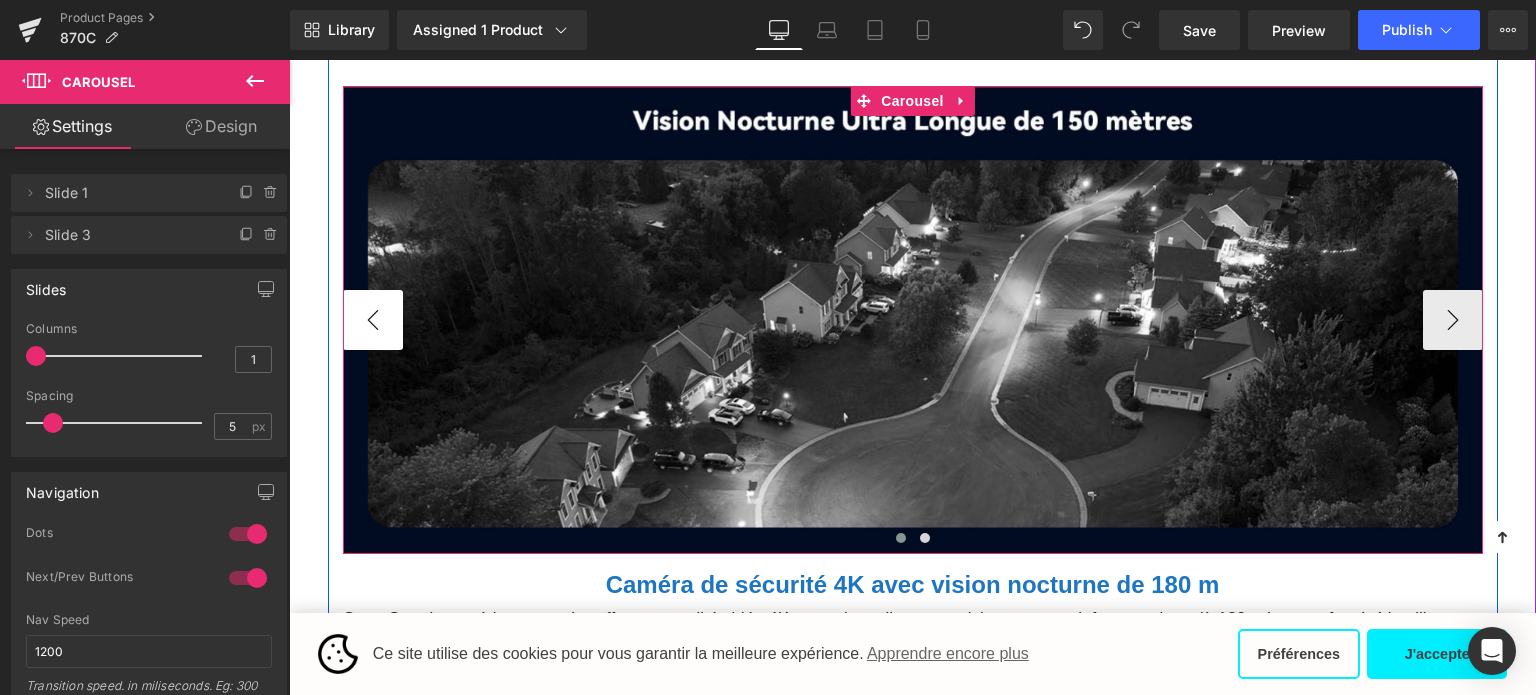 click on "‹" at bounding box center (373, 320) 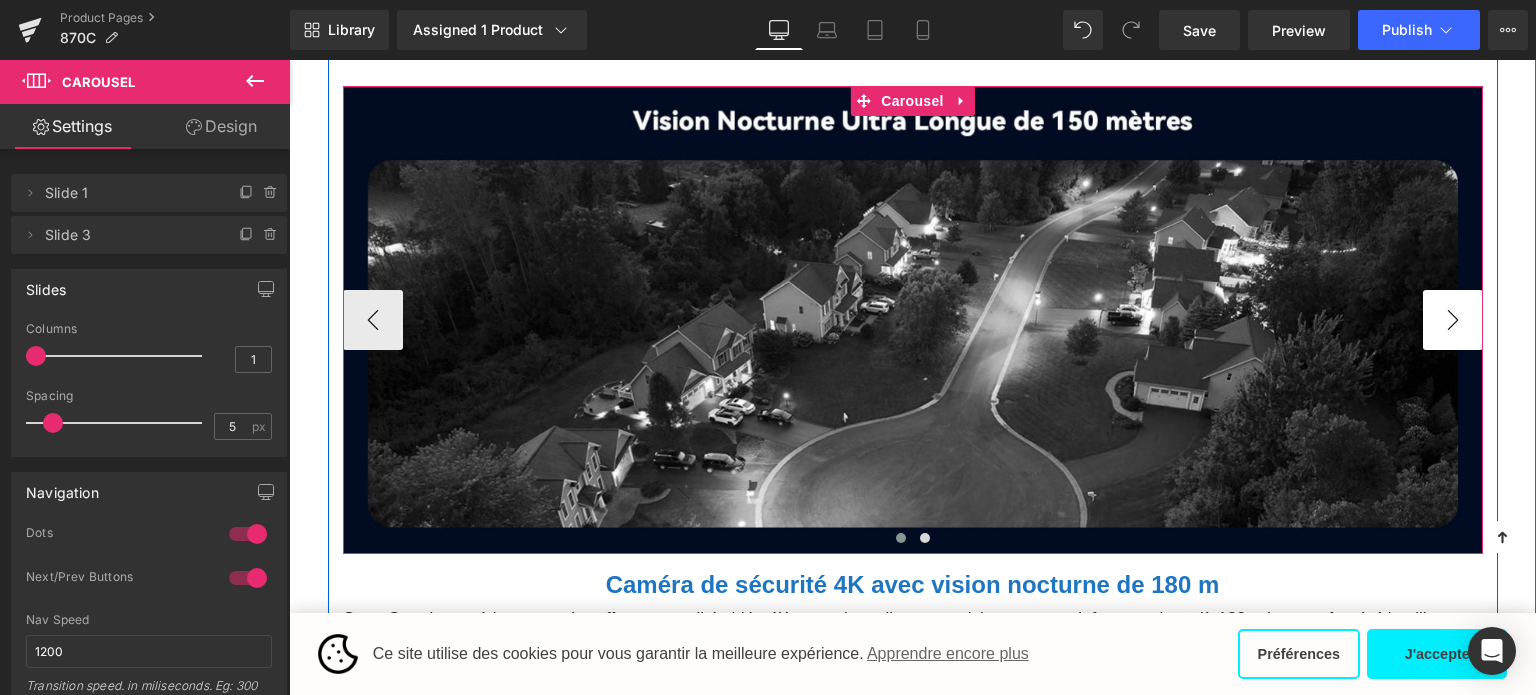 click on "›" at bounding box center (1453, 320) 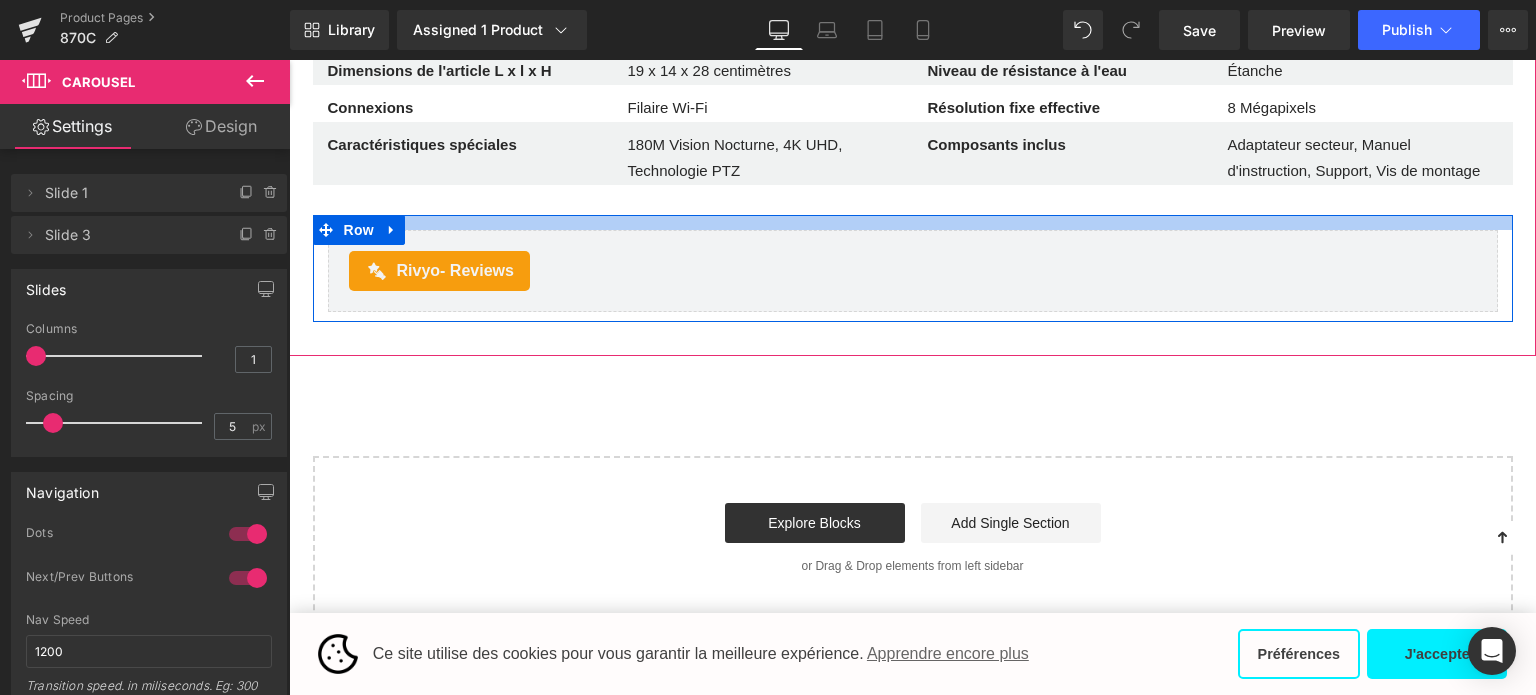 scroll, scrollTop: 7037, scrollLeft: 0, axis: vertical 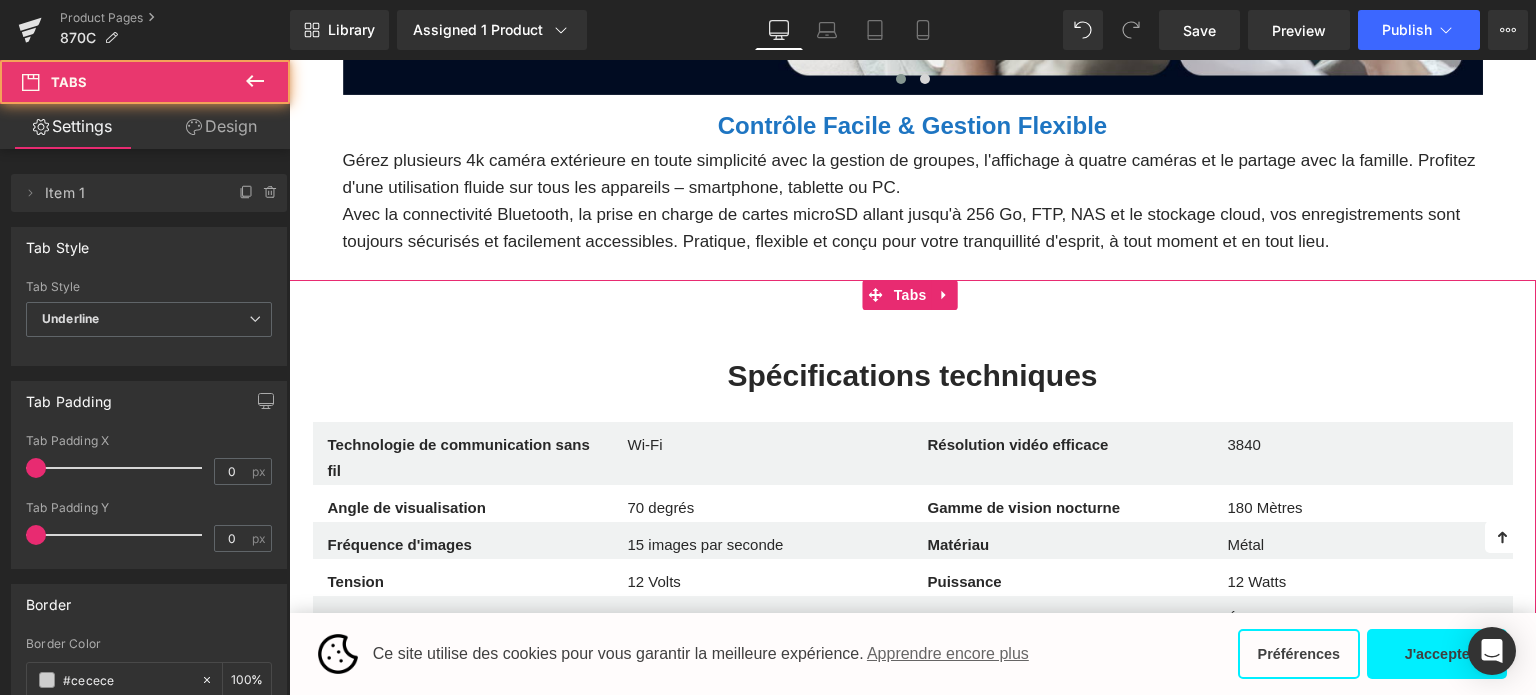 click on "Text Block" at bounding box center (912, 305) 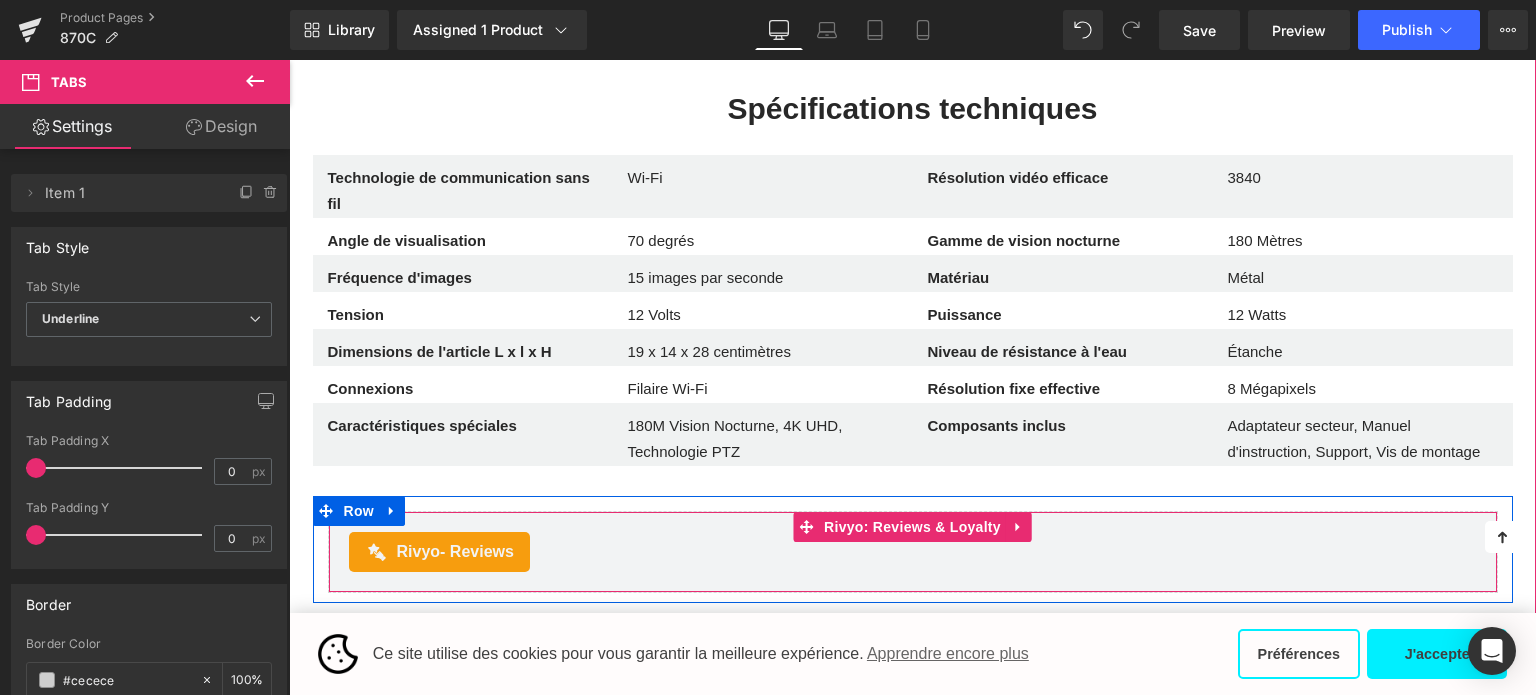 scroll, scrollTop: 6637, scrollLeft: 0, axis: vertical 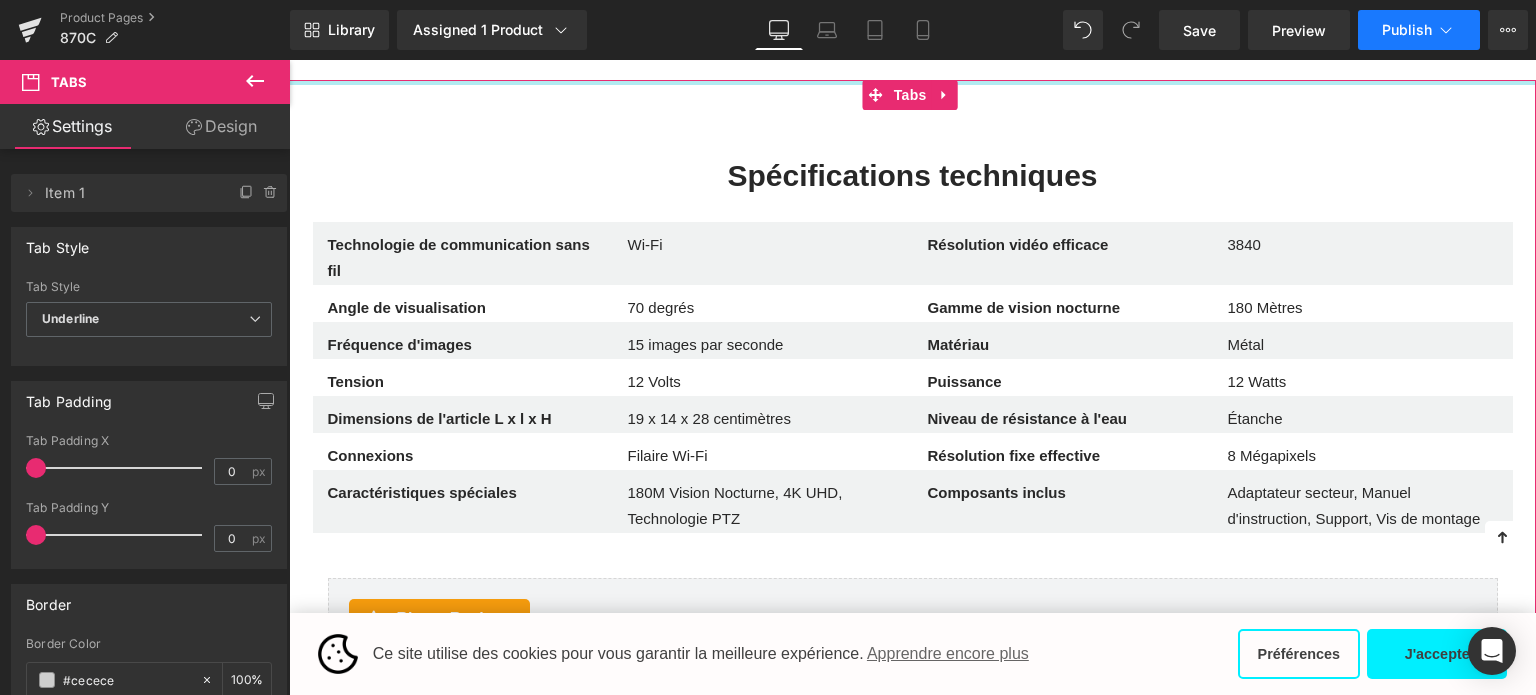 click on "Publish" at bounding box center (1407, 30) 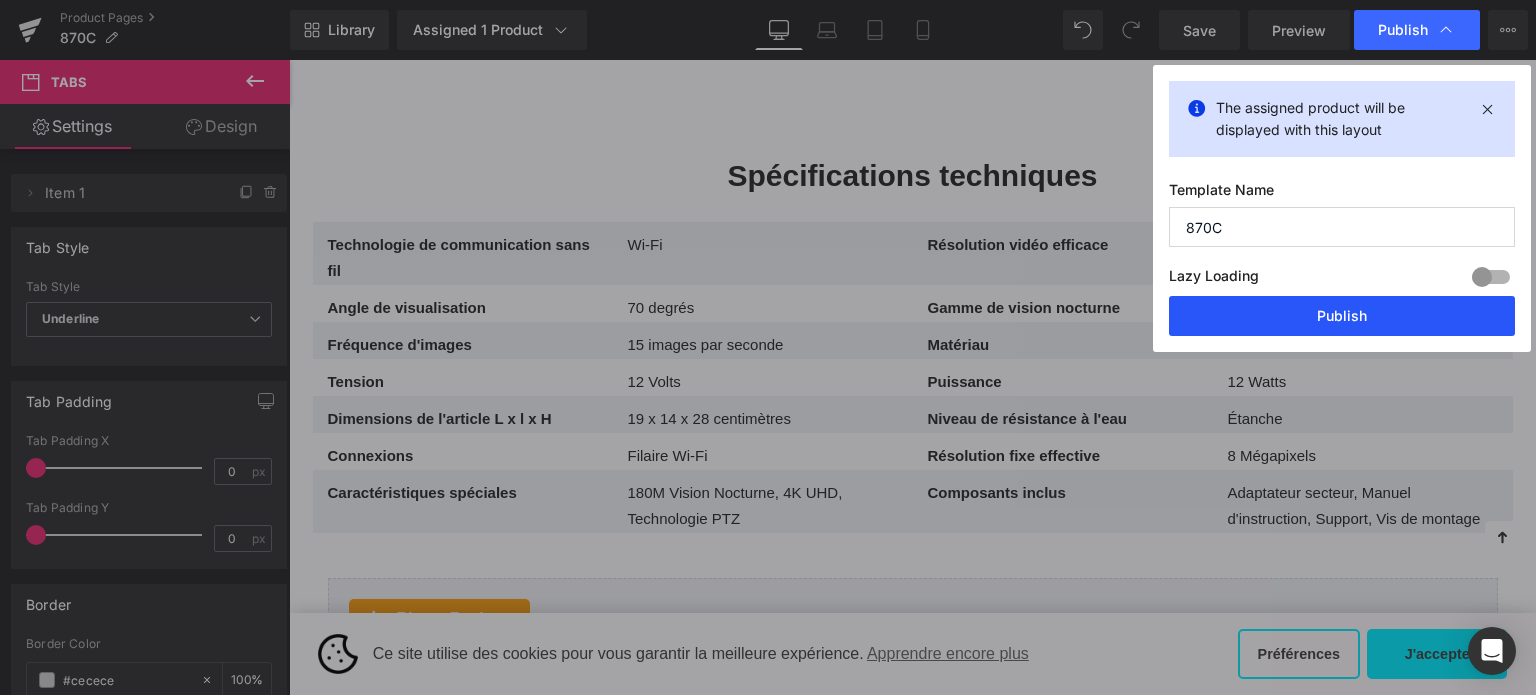 click on "Publish" at bounding box center (1342, 316) 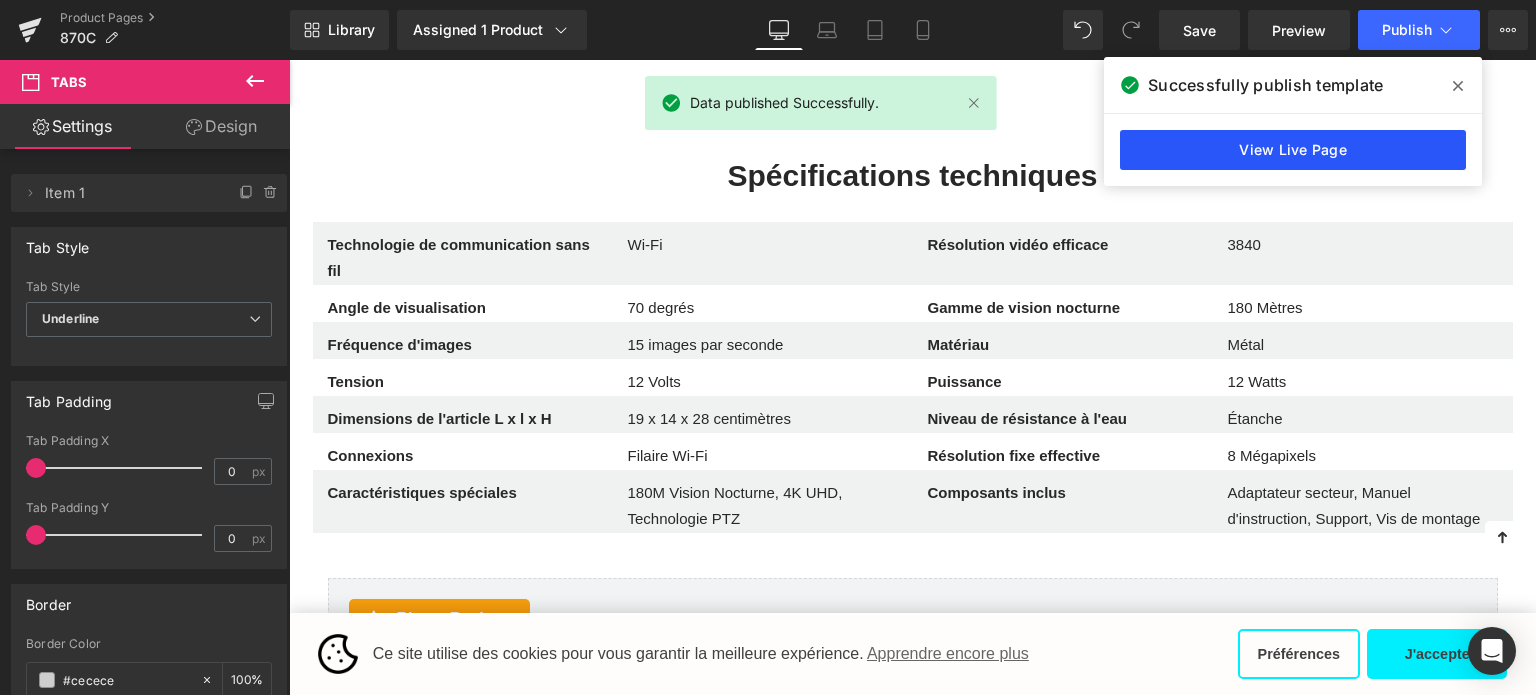 click on "View Live Page" at bounding box center (1293, 150) 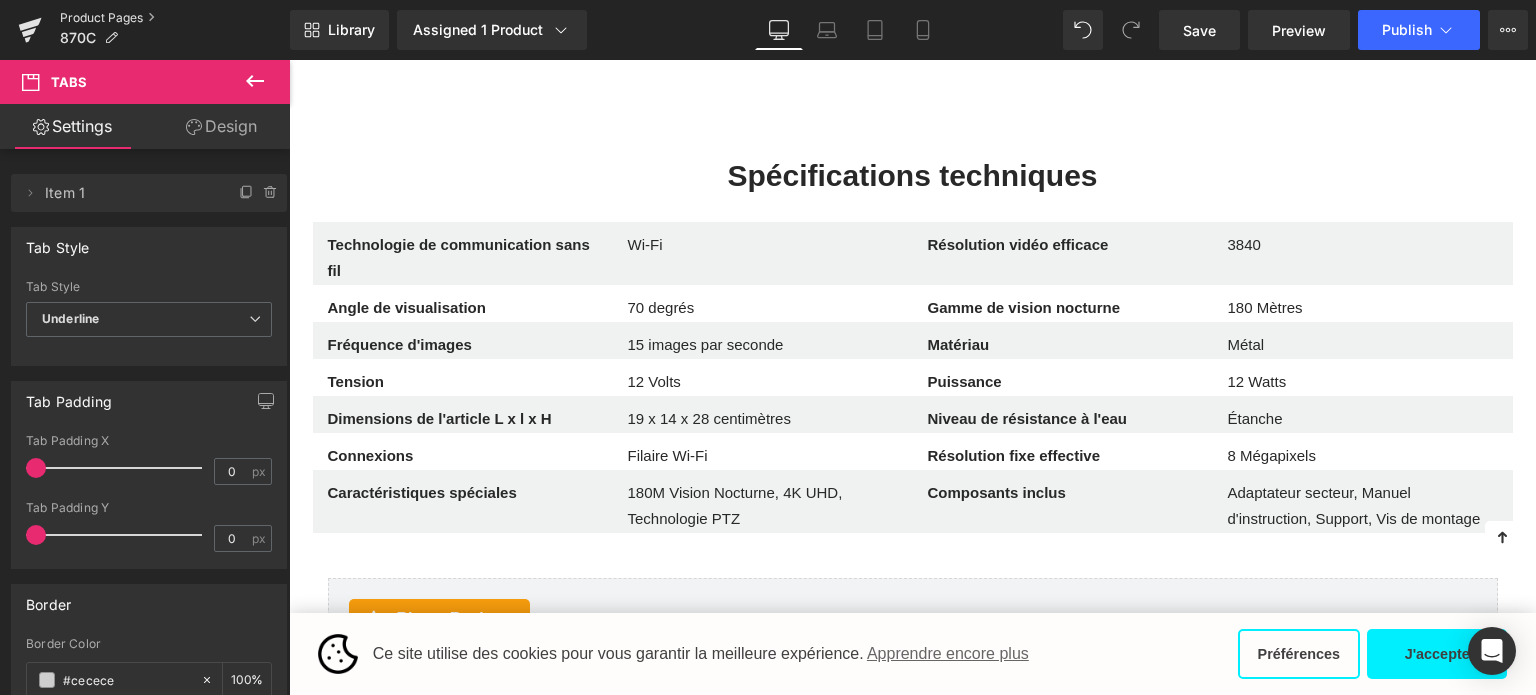click on "Product Pages" at bounding box center [175, 18] 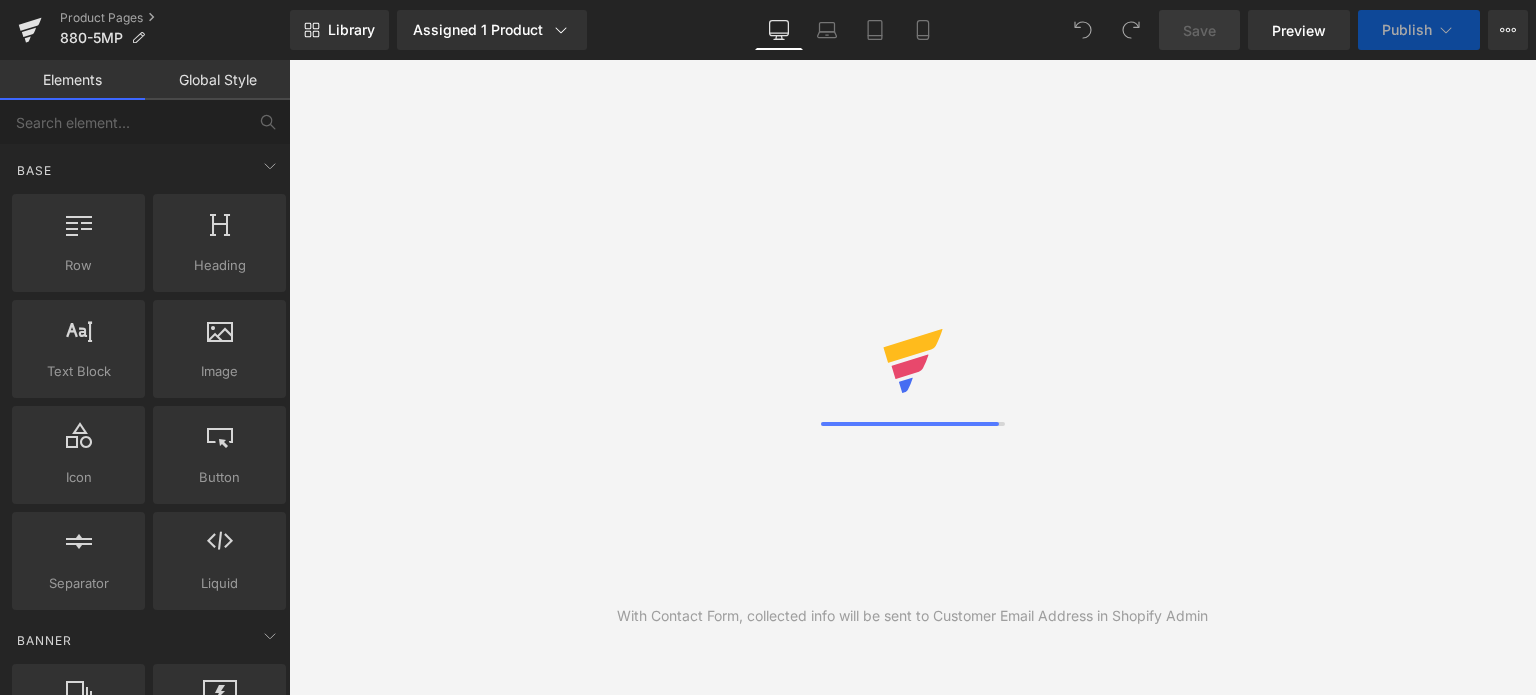 scroll, scrollTop: 0, scrollLeft: 0, axis: both 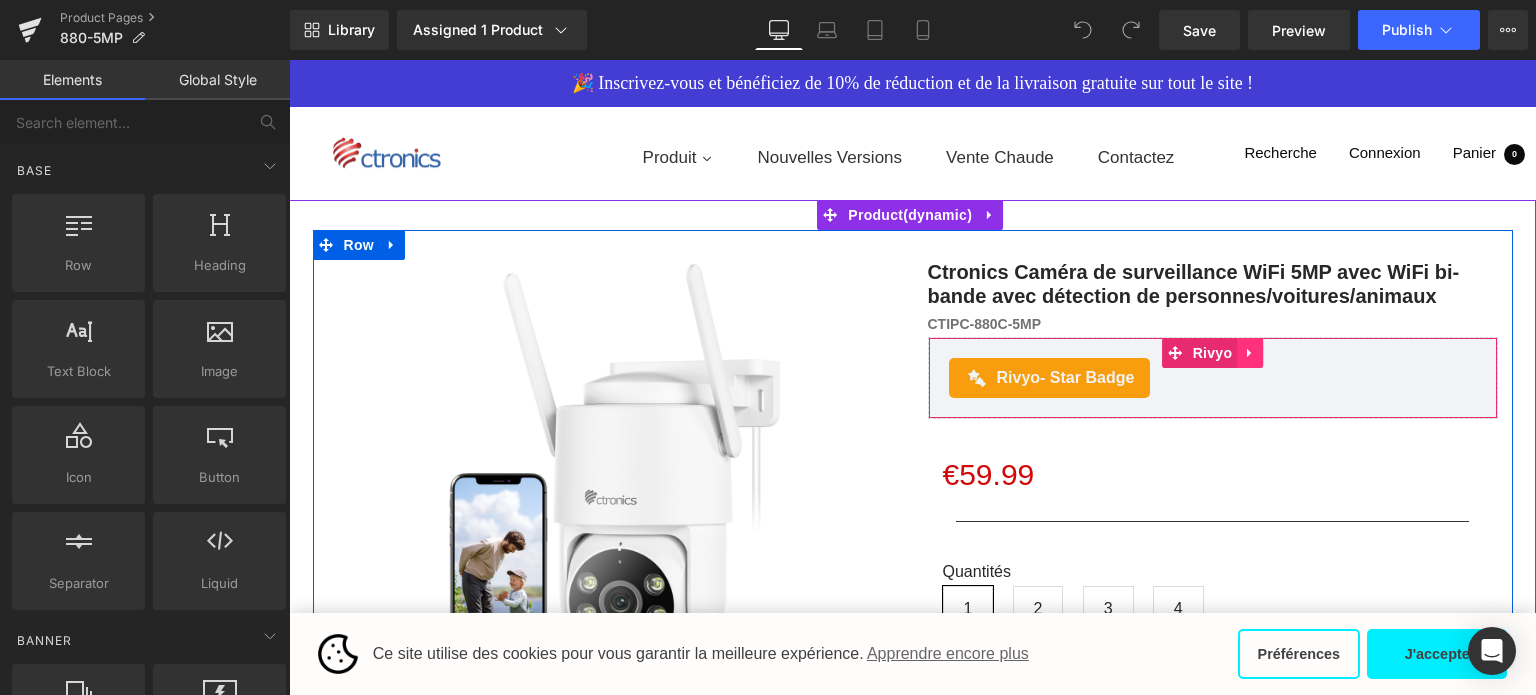 click 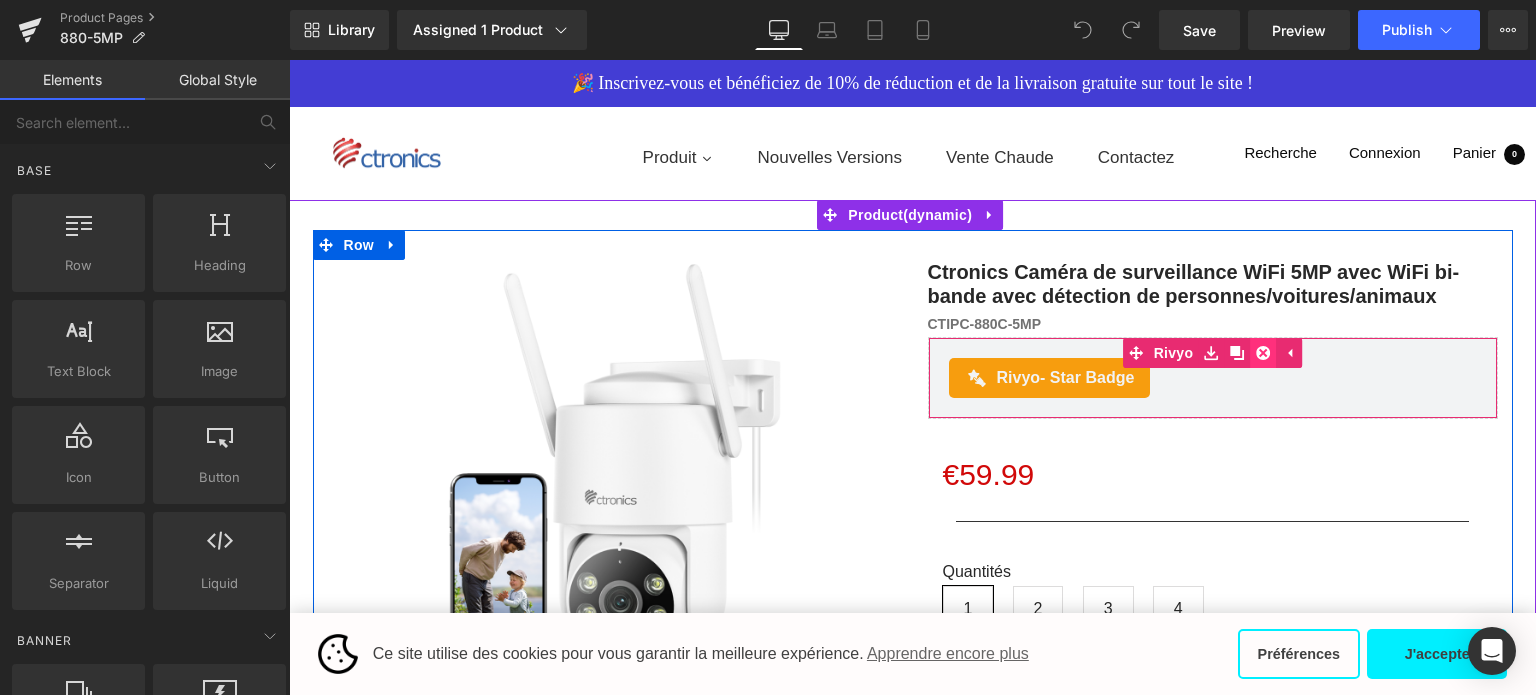 click 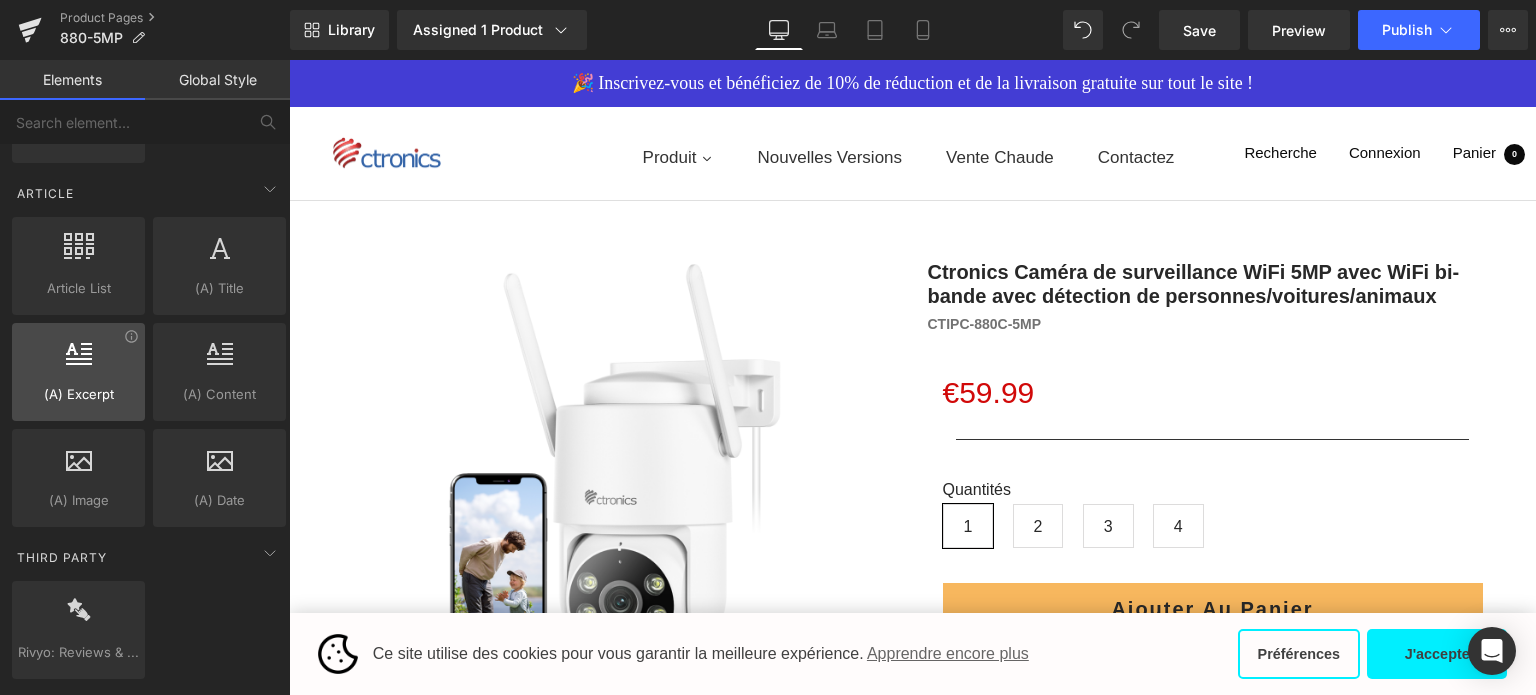 scroll, scrollTop: 3948, scrollLeft: 0, axis: vertical 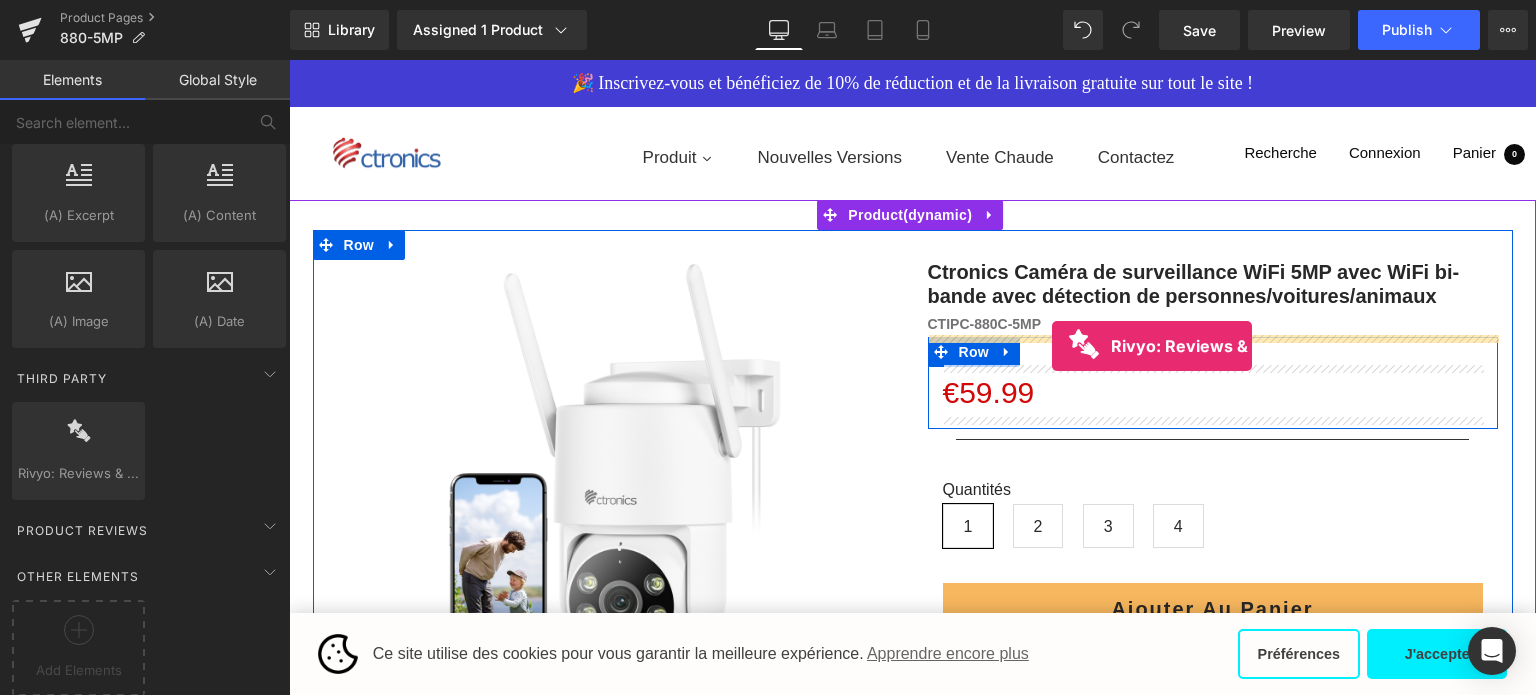 drag, startPoint x: 353, startPoint y: 491, endPoint x: 1052, endPoint y: 346, distance: 713.8809 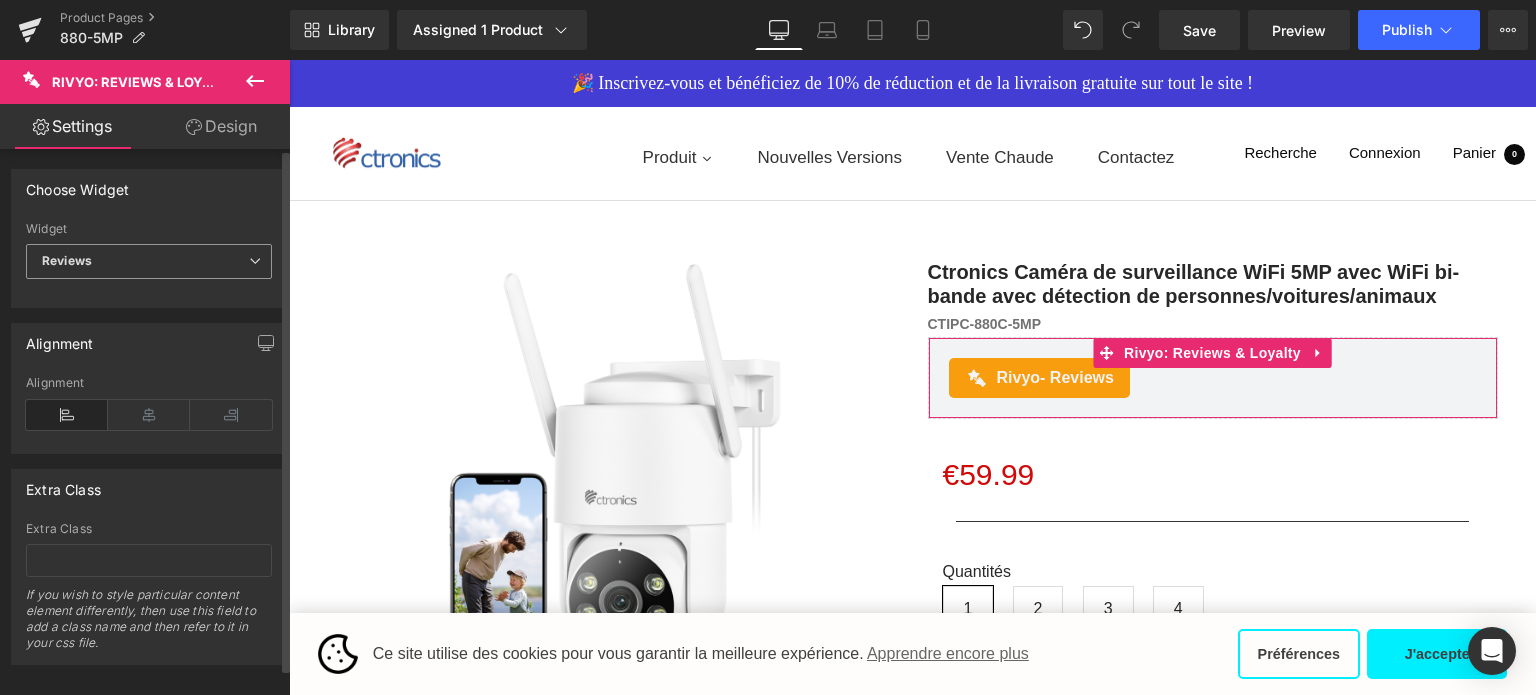 click on "Reviews" at bounding box center [149, 261] 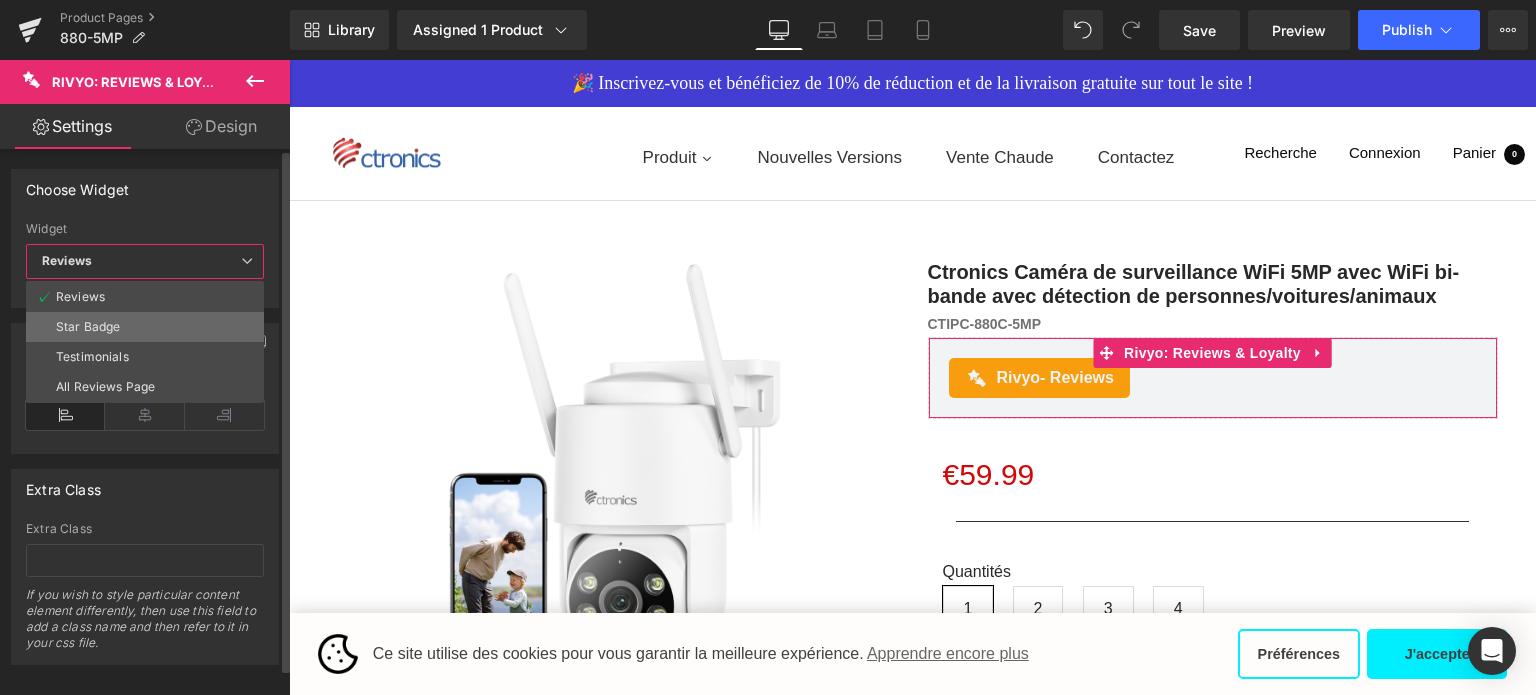 click on "Star Badge" at bounding box center (145, 327) 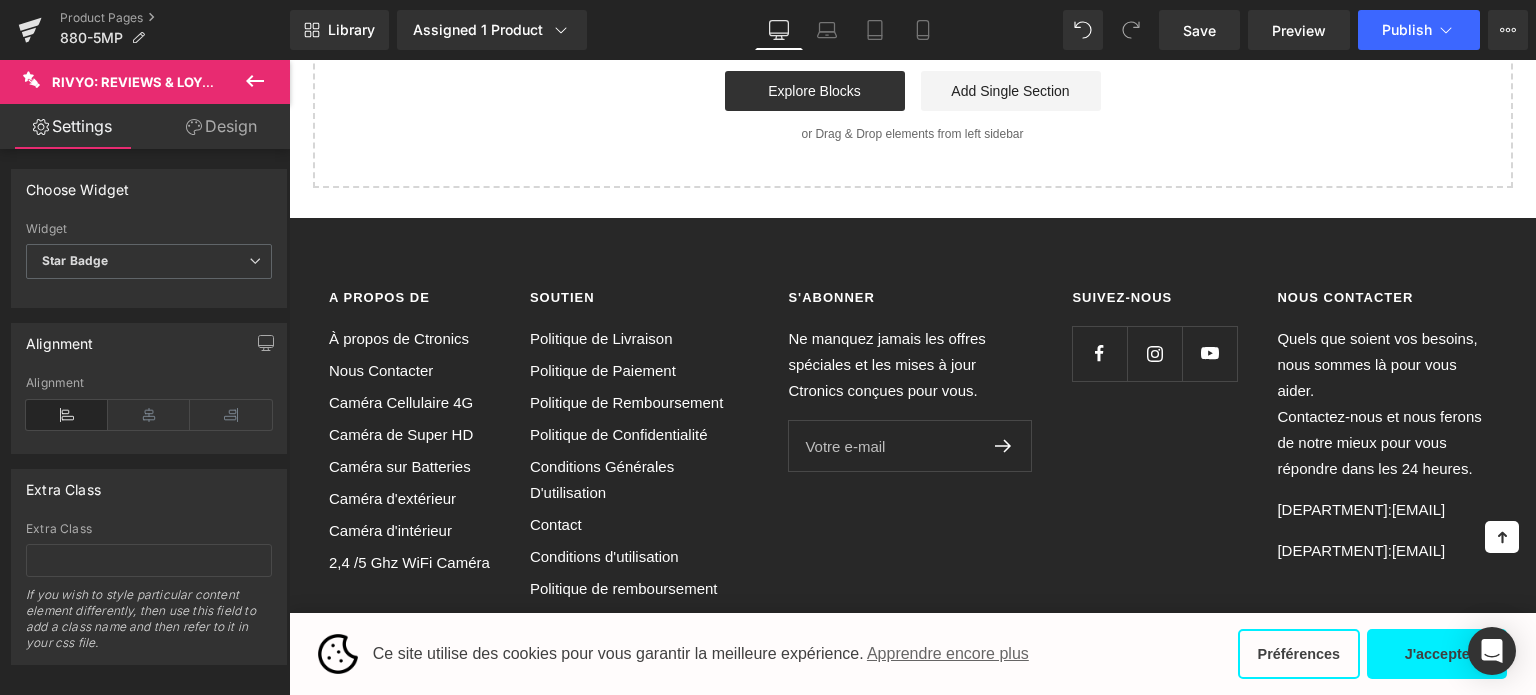 scroll, scrollTop: 7700, scrollLeft: 0, axis: vertical 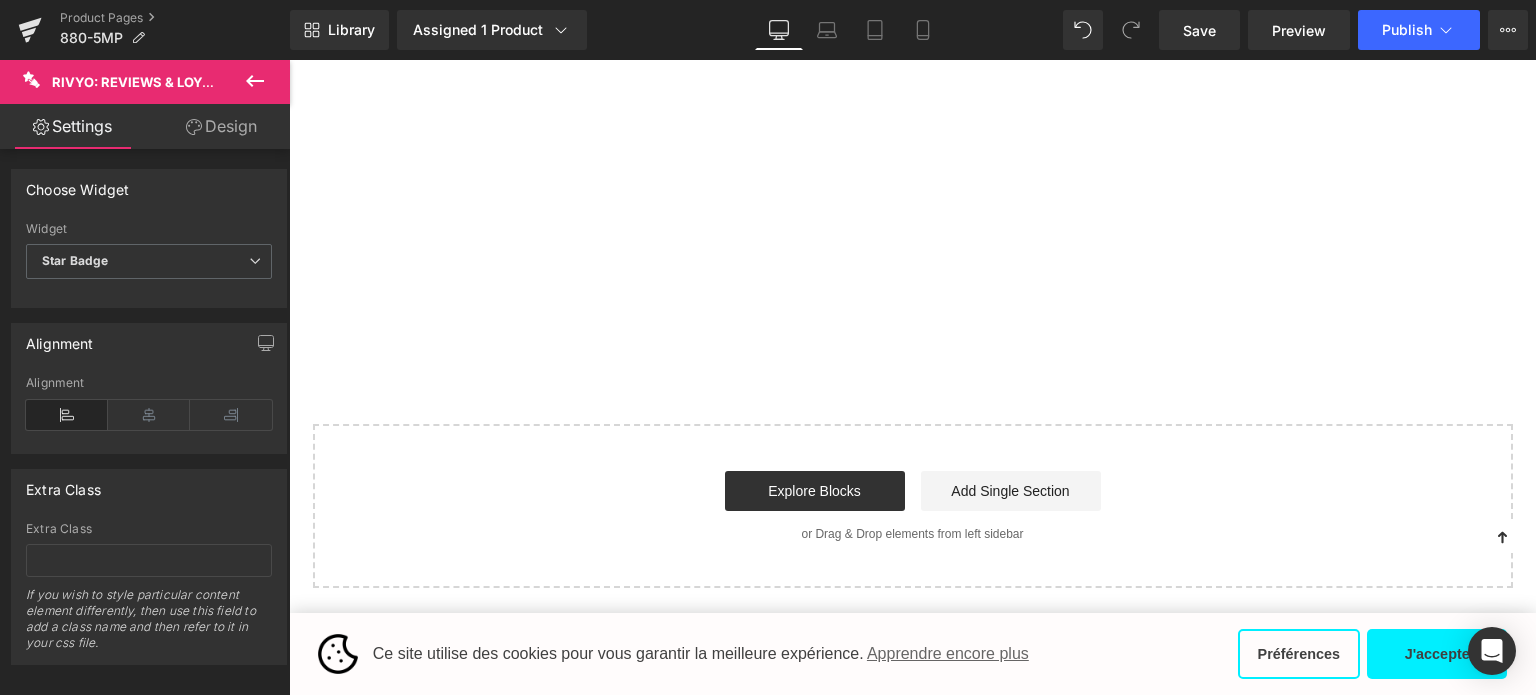 click 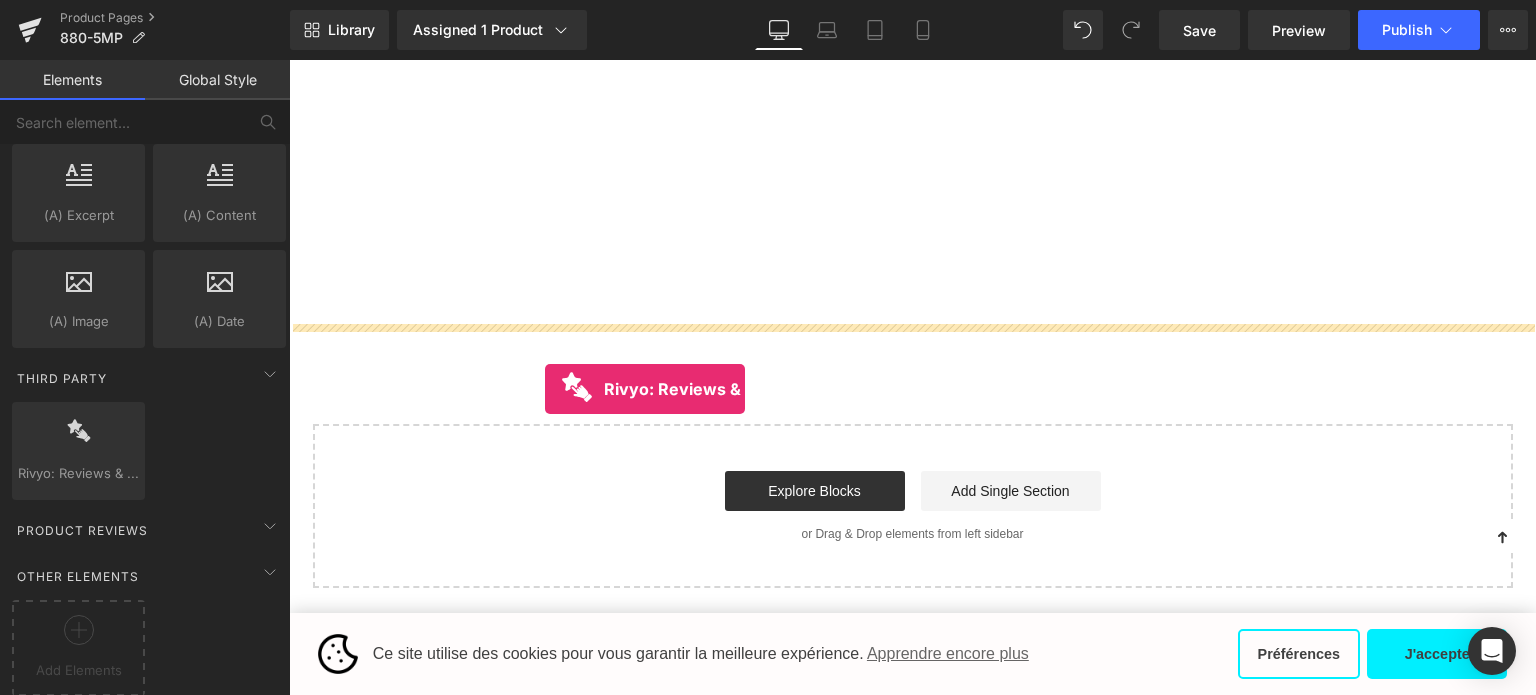drag, startPoint x: 342, startPoint y: 519, endPoint x: 545, endPoint y: 389, distance: 241.05809 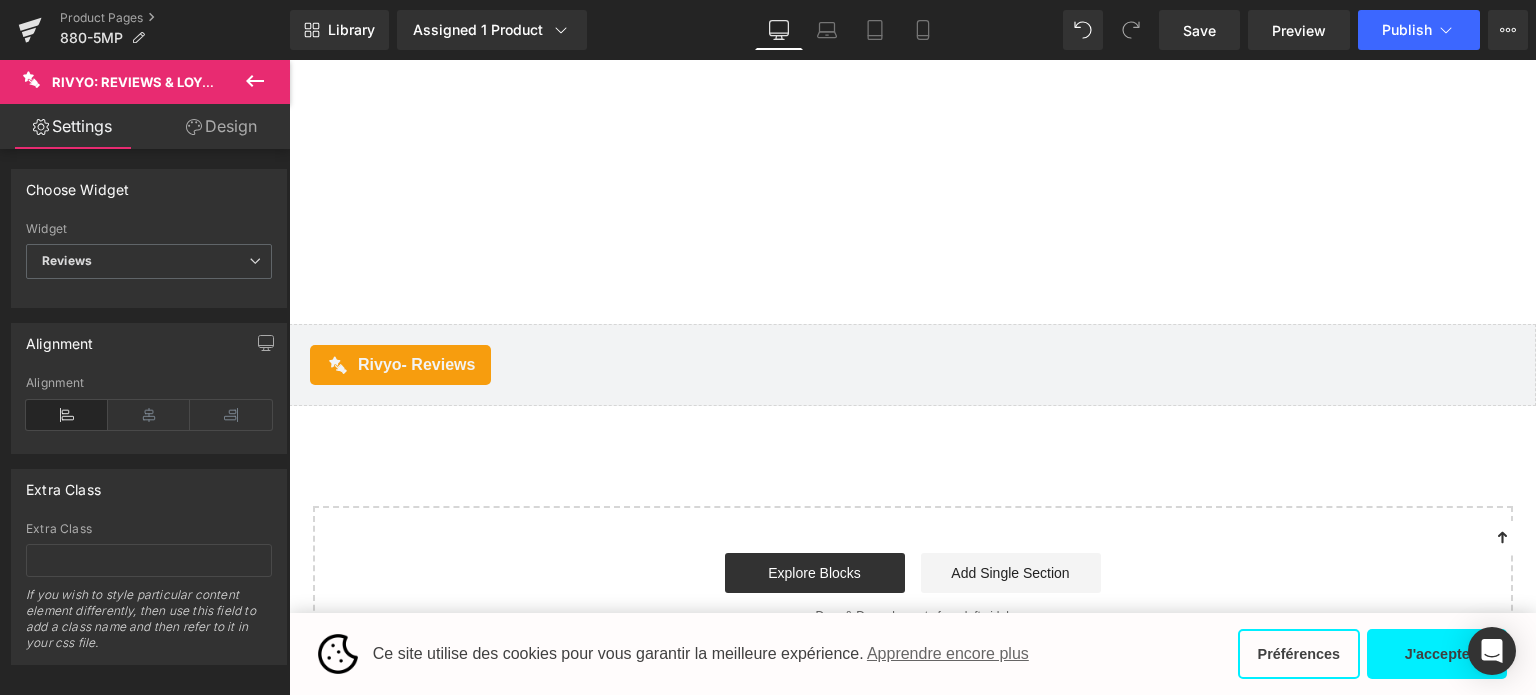 click at bounding box center [255, 82] 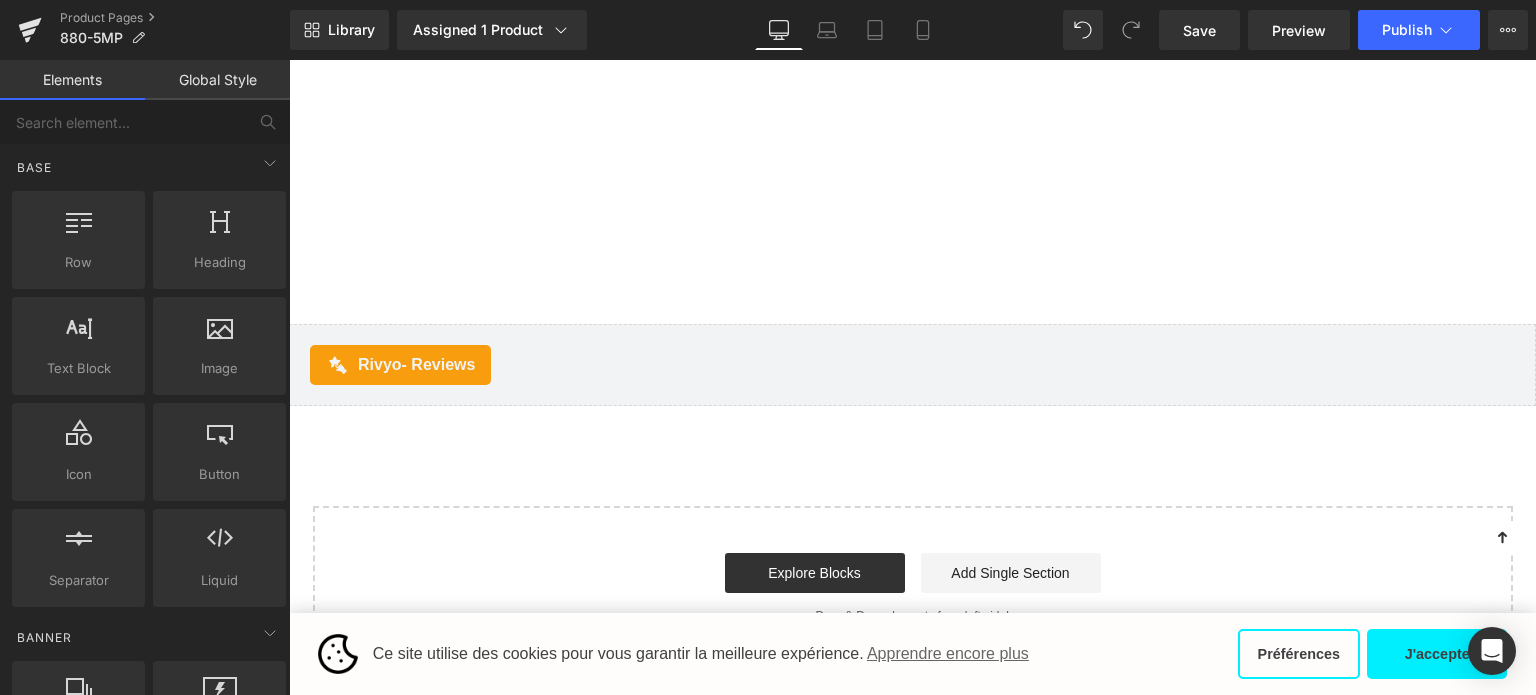 scroll, scrollTop: 0, scrollLeft: 0, axis: both 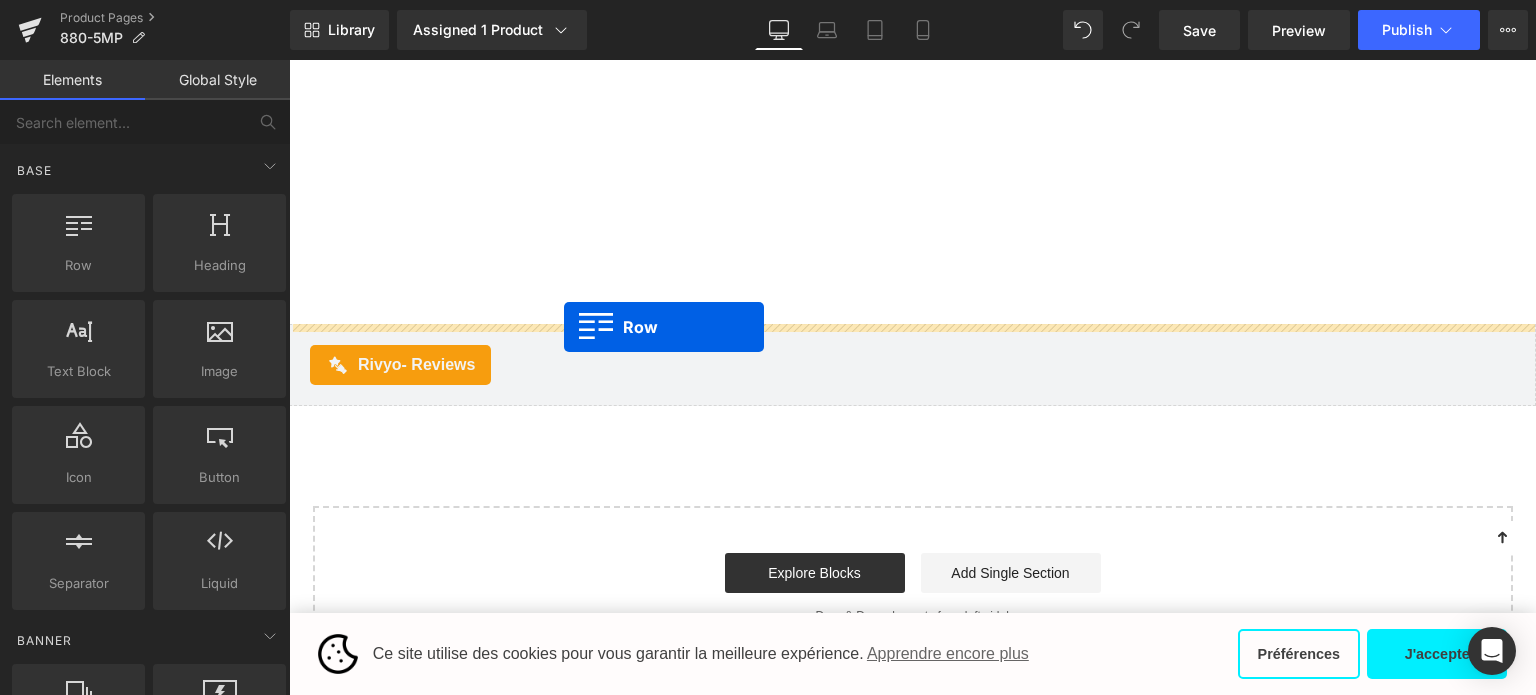 drag, startPoint x: 355, startPoint y: 316, endPoint x: 564, endPoint y: 327, distance: 209.28928 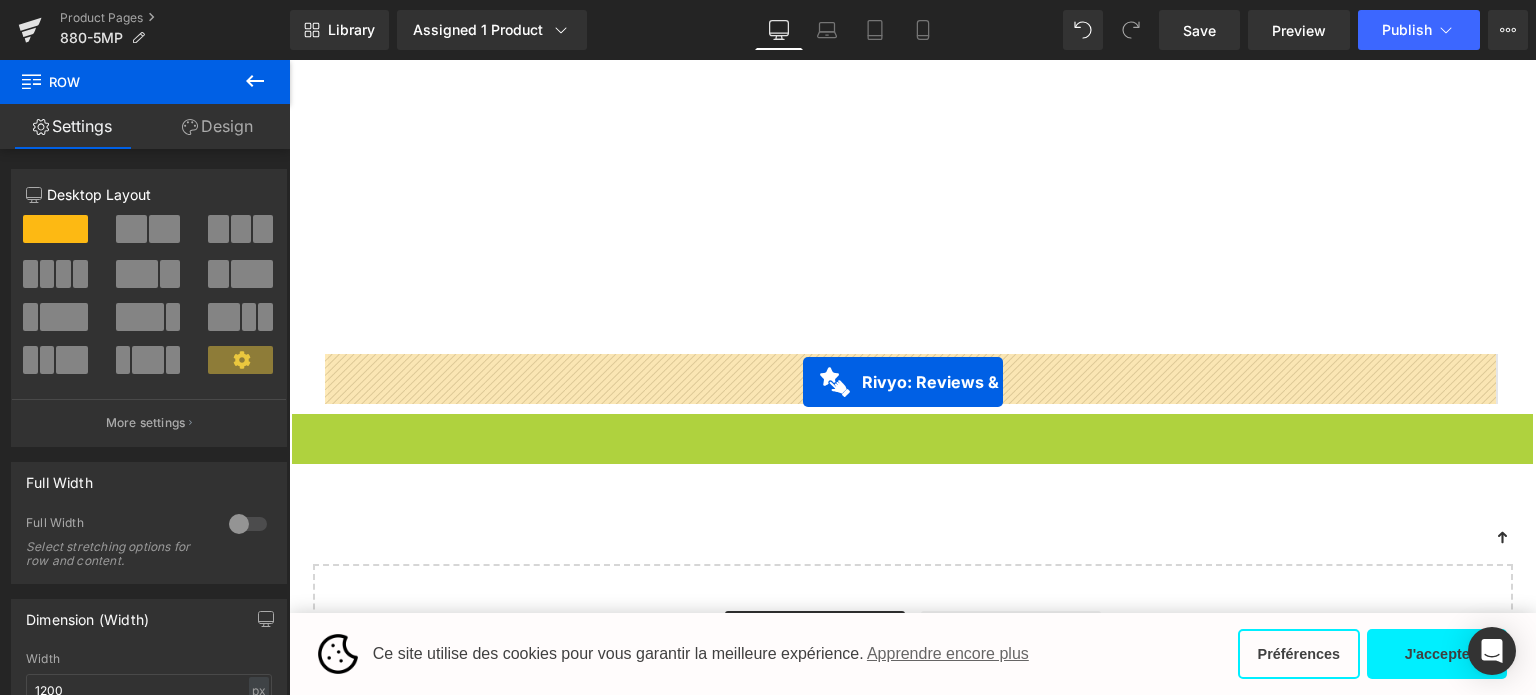 drag, startPoint x: 800, startPoint y: 429, endPoint x: 803, endPoint y: 382, distance: 47.095646 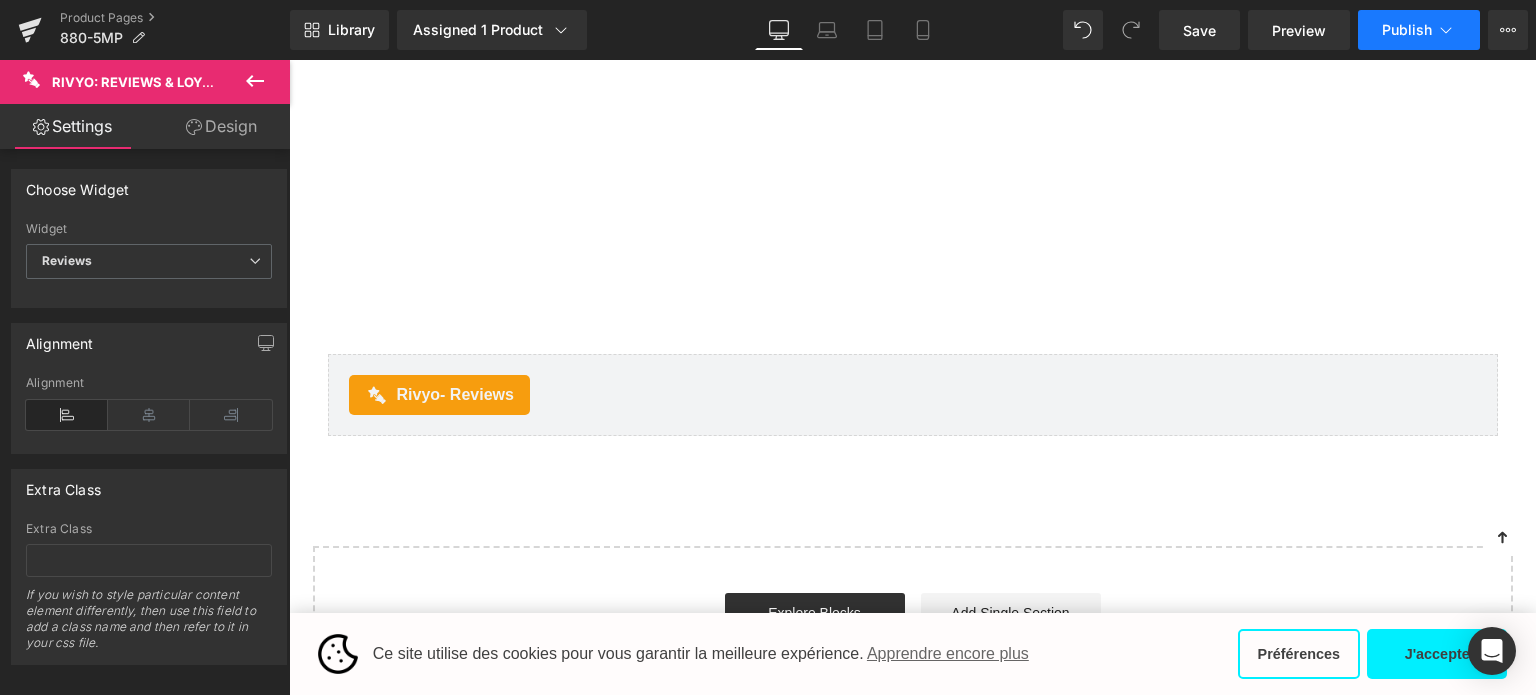 click 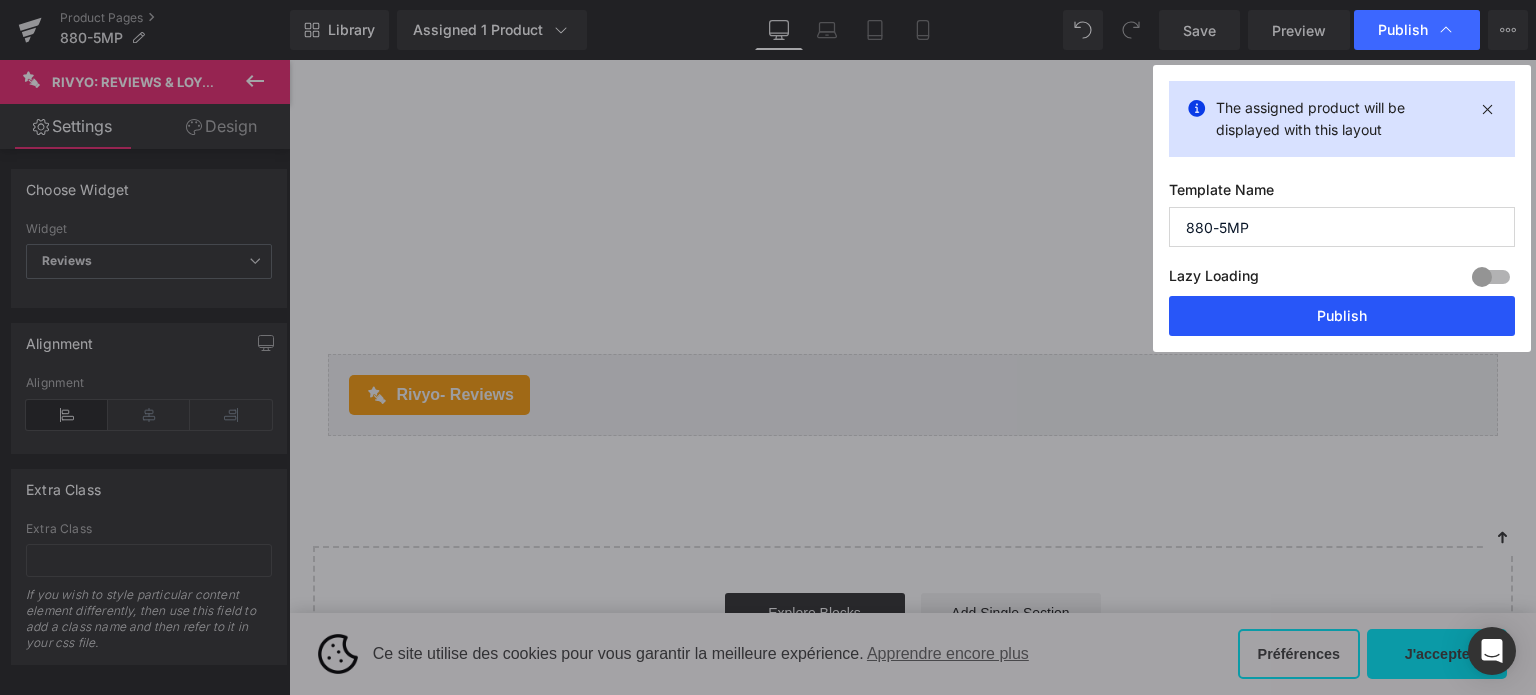 click on "Publish" at bounding box center [1342, 316] 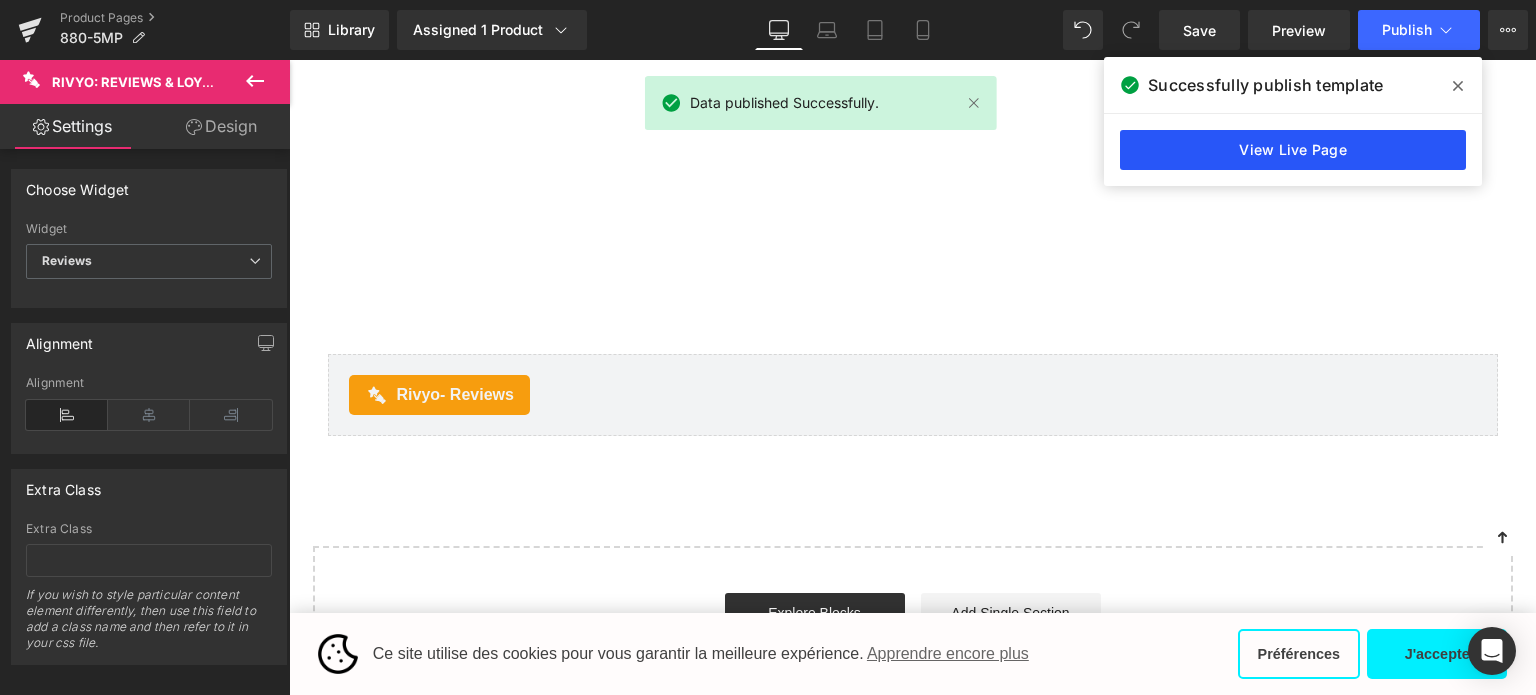 click on "View Live Page" at bounding box center [1293, 150] 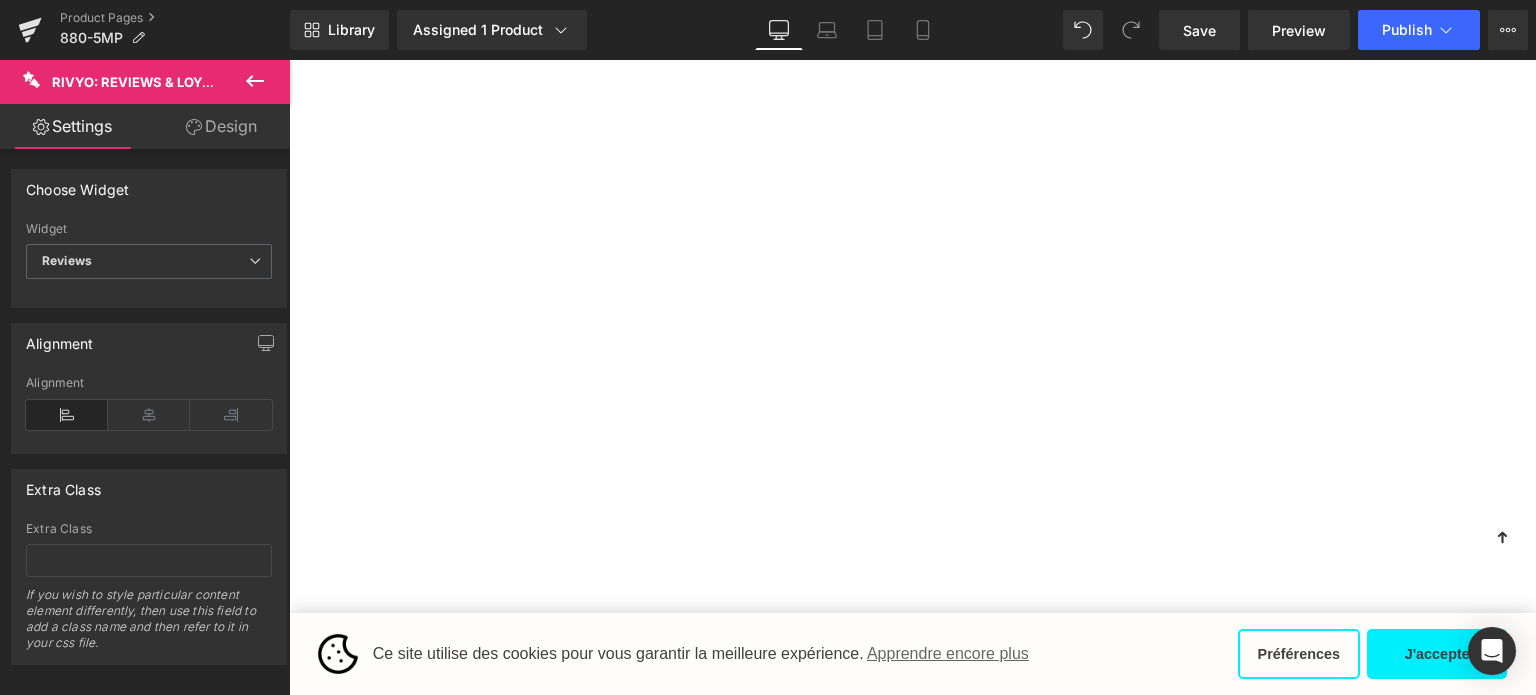 scroll, scrollTop: 7300, scrollLeft: 0, axis: vertical 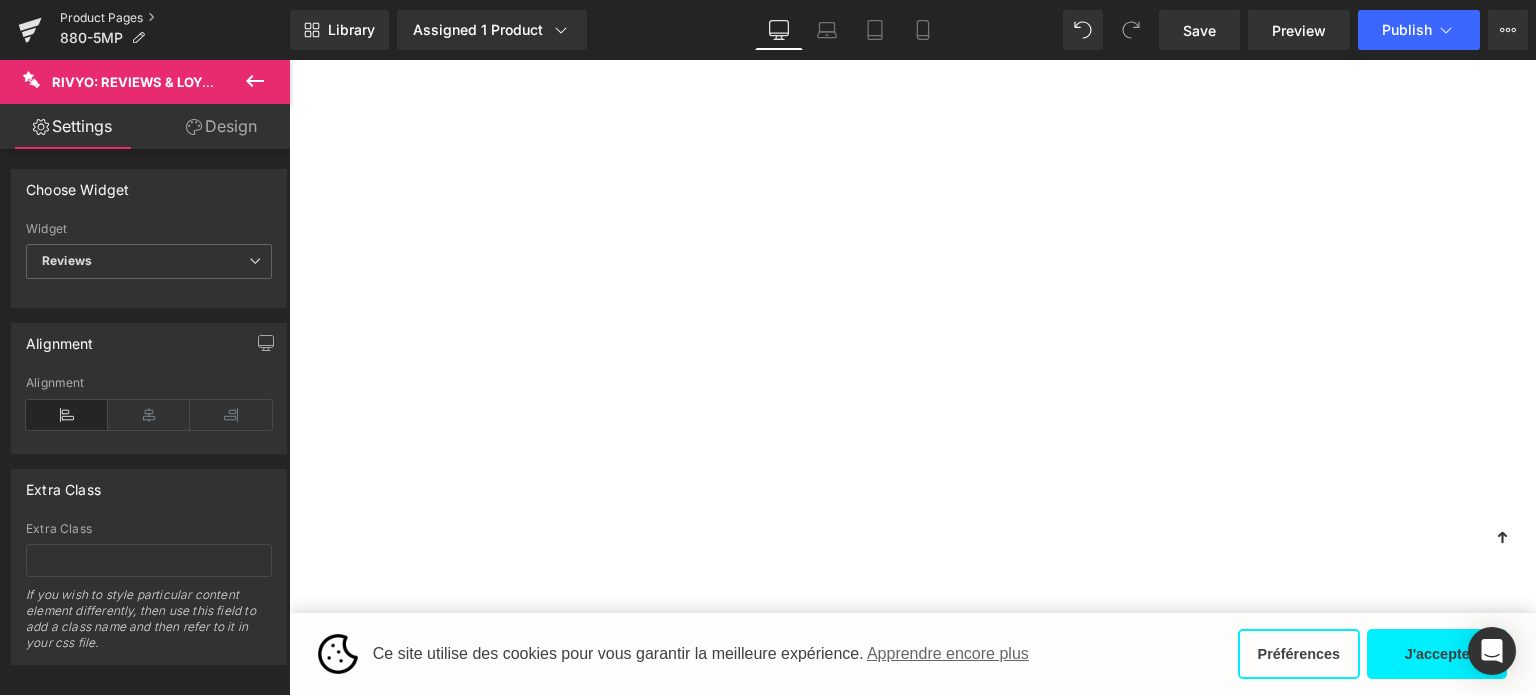 click on "Product Pages" at bounding box center (175, 18) 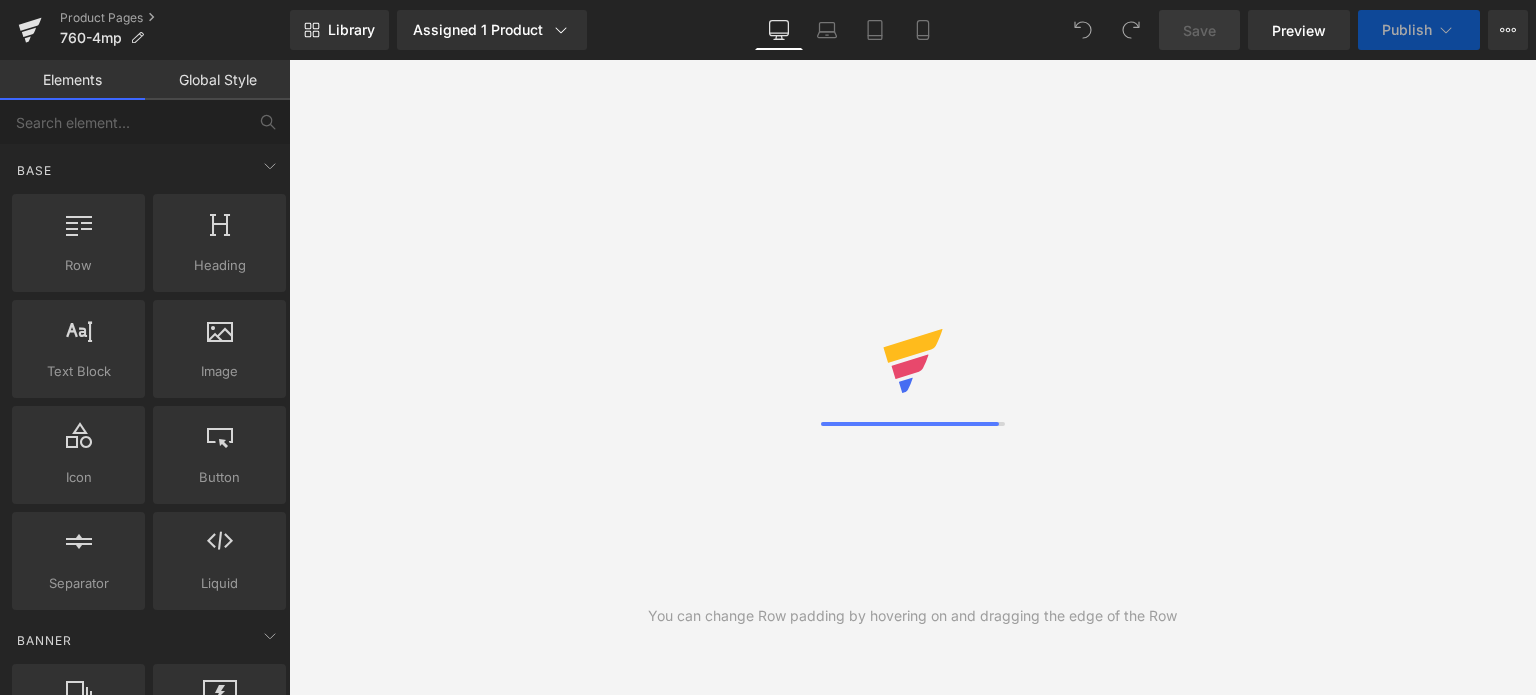 scroll, scrollTop: 0, scrollLeft: 0, axis: both 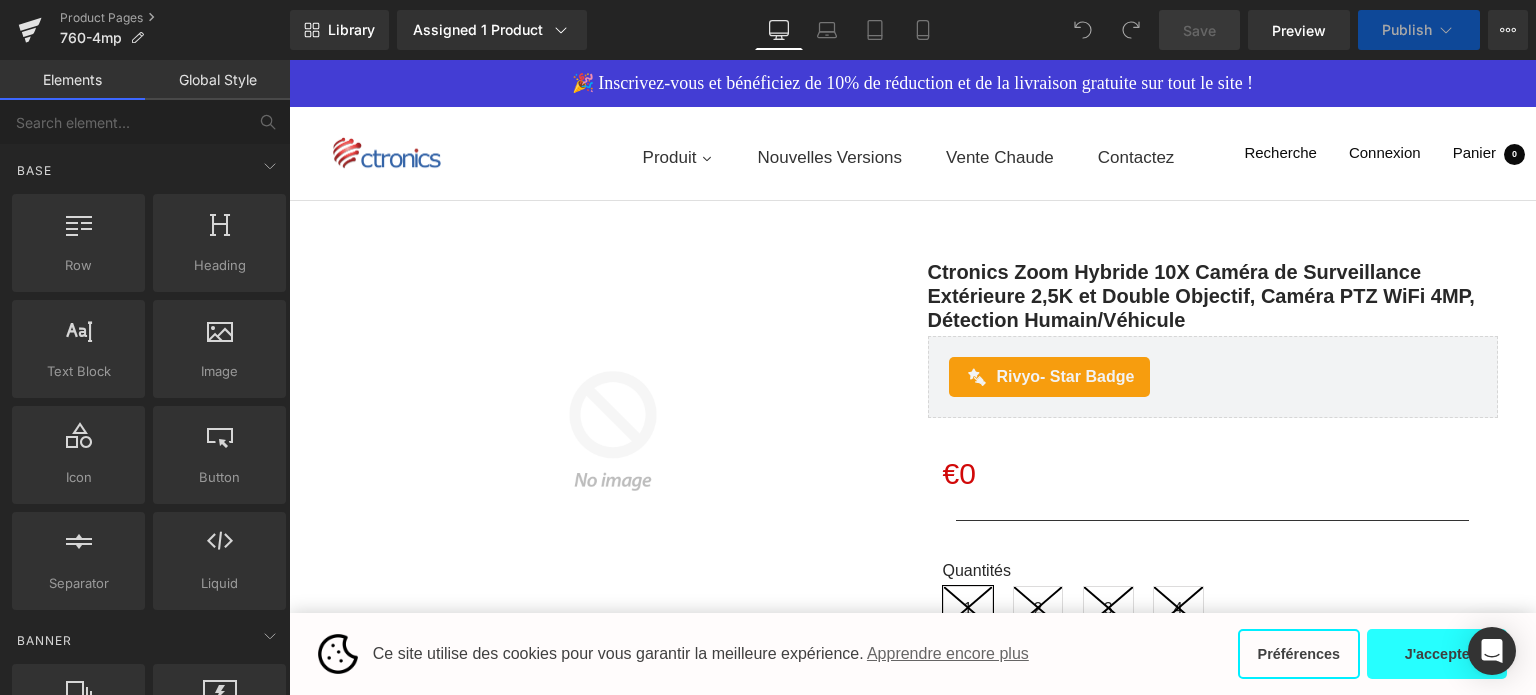click on "J'accepte" at bounding box center [1437, 654] 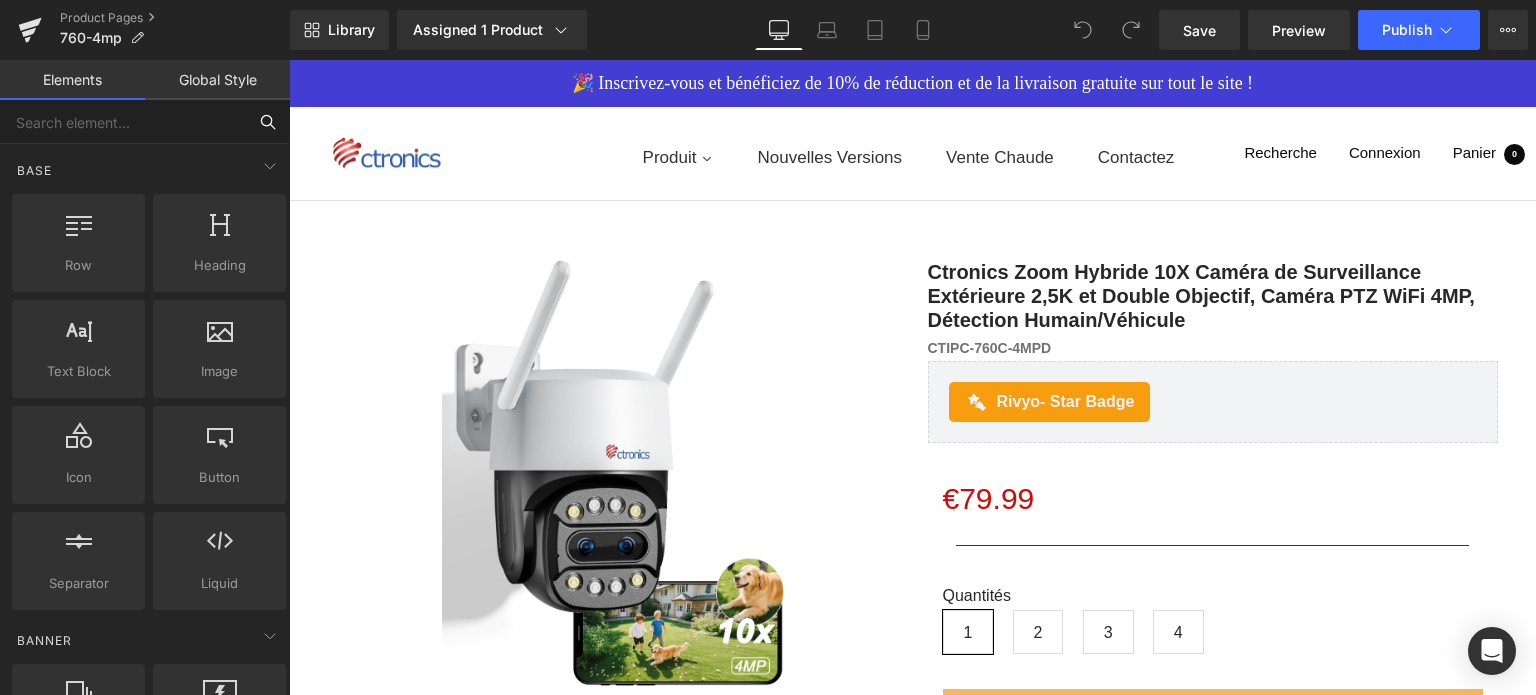 click at bounding box center (123, 122) 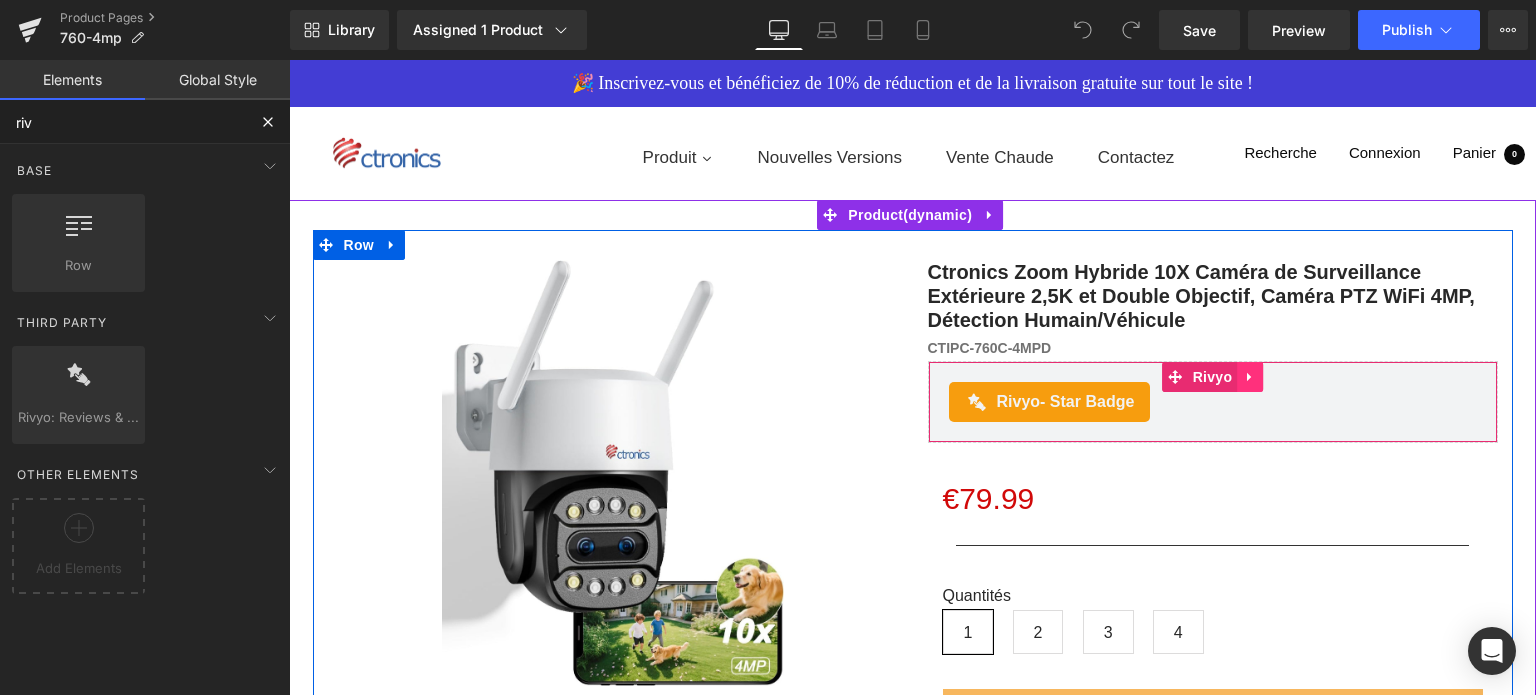 type on "riv" 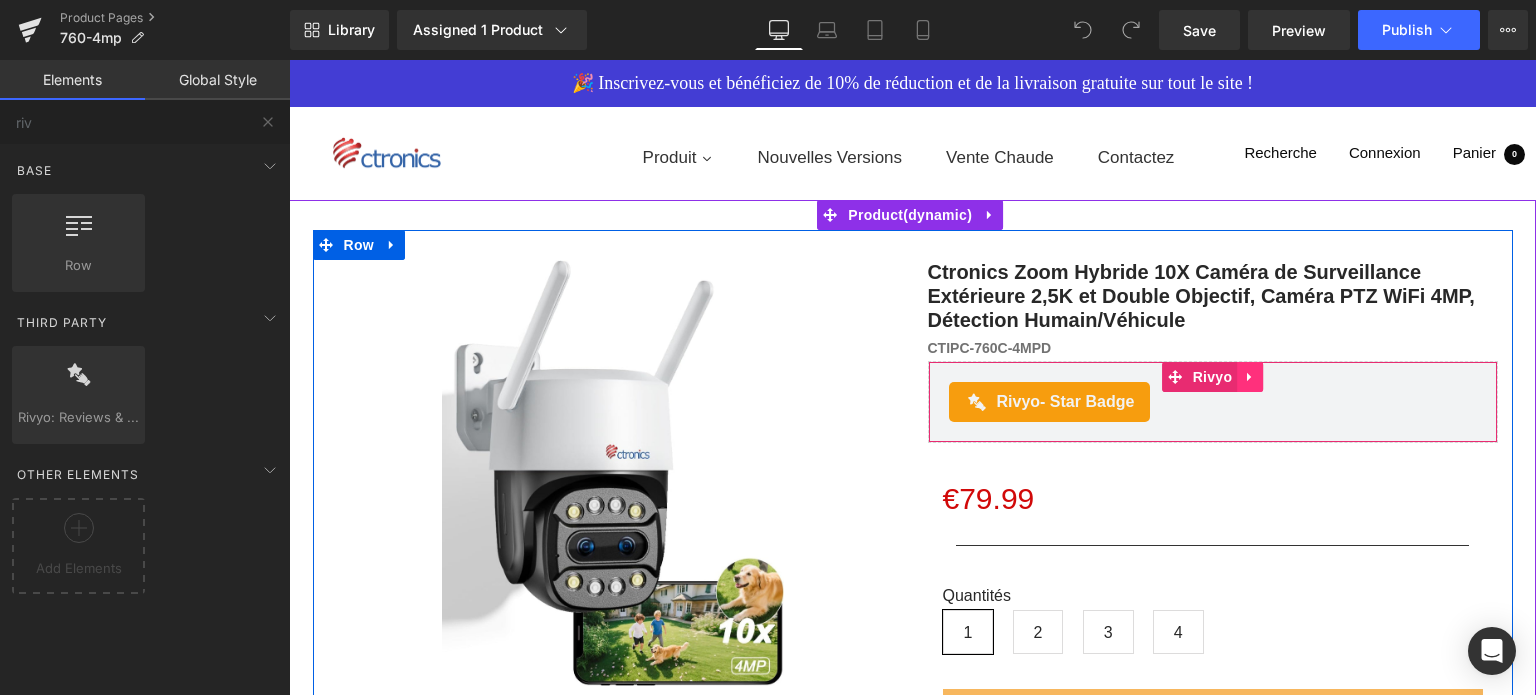 click 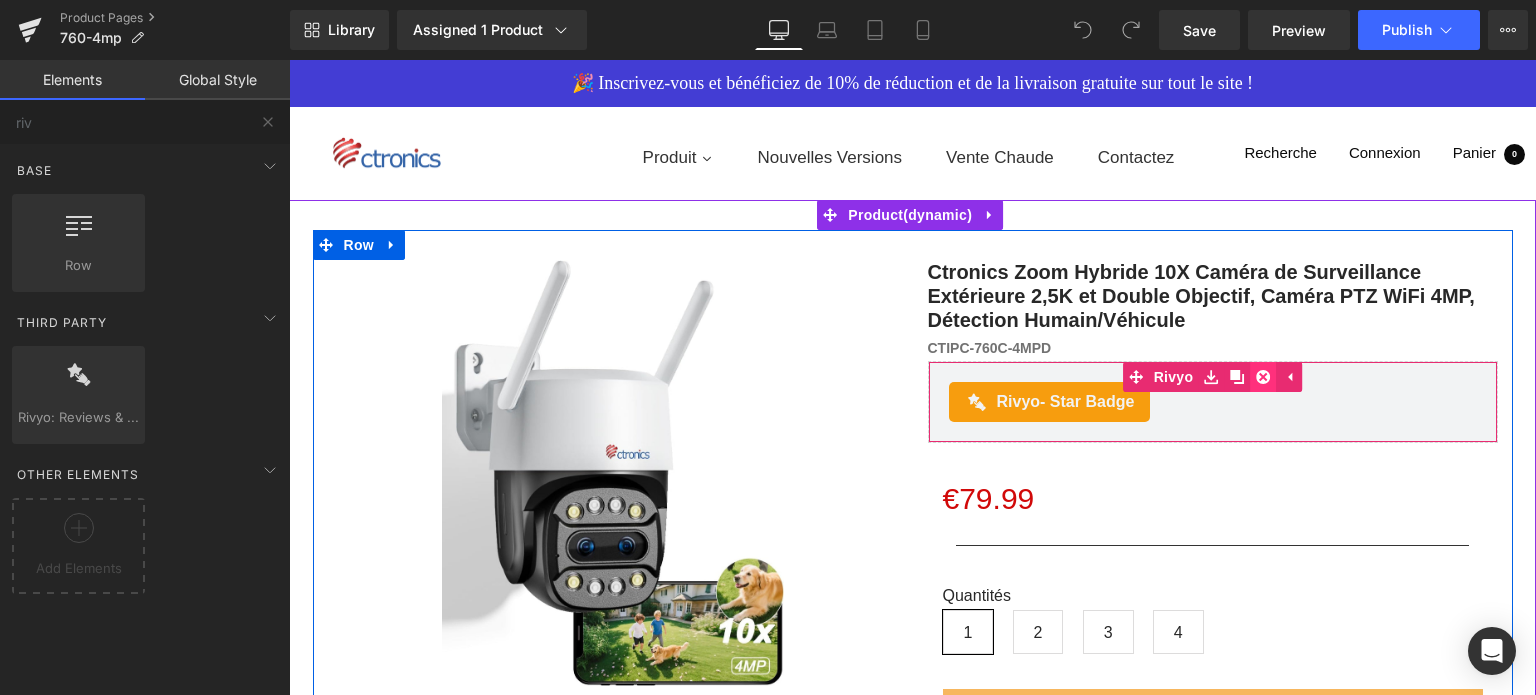 click 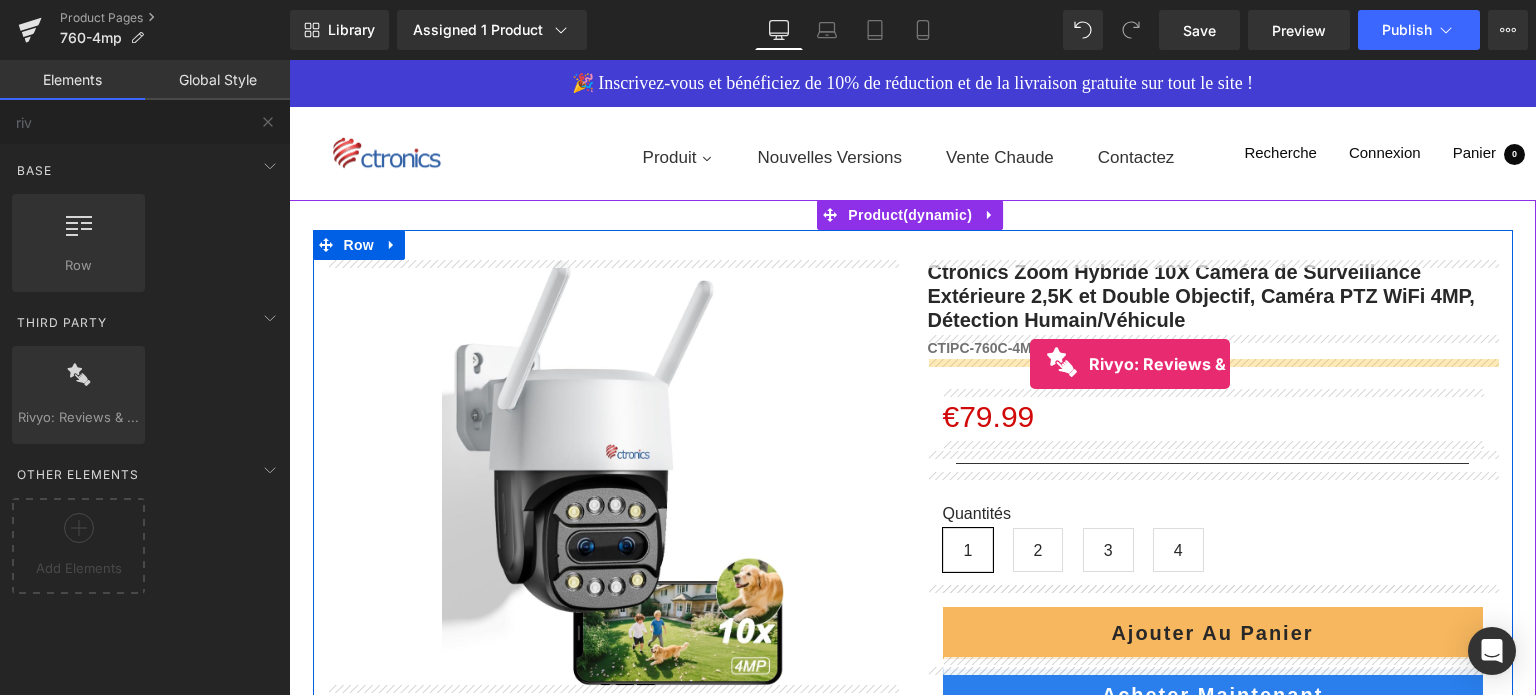 drag, startPoint x: 357, startPoint y: 438, endPoint x: 1030, endPoint y: 364, distance: 677.05615 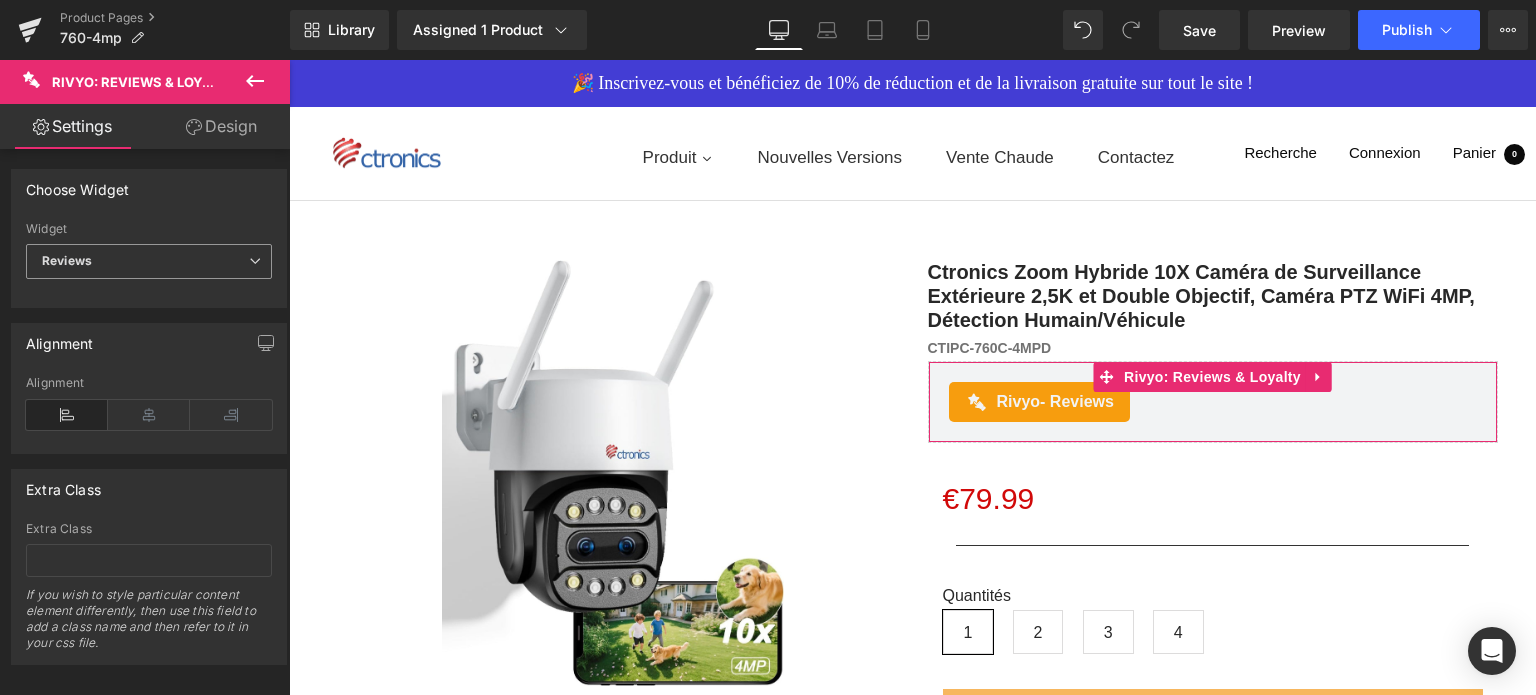 click on "Reviews" at bounding box center (149, 261) 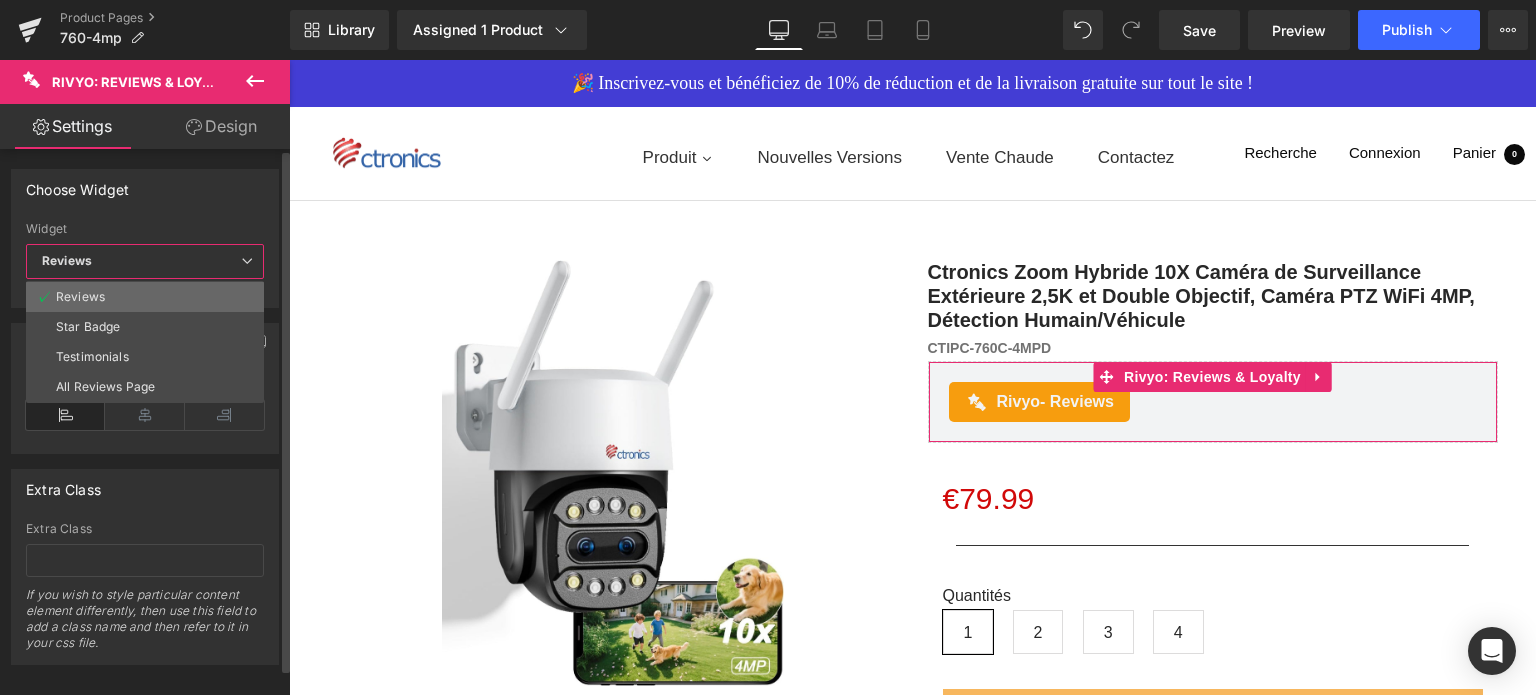 click on "Reviews" at bounding box center [145, 297] 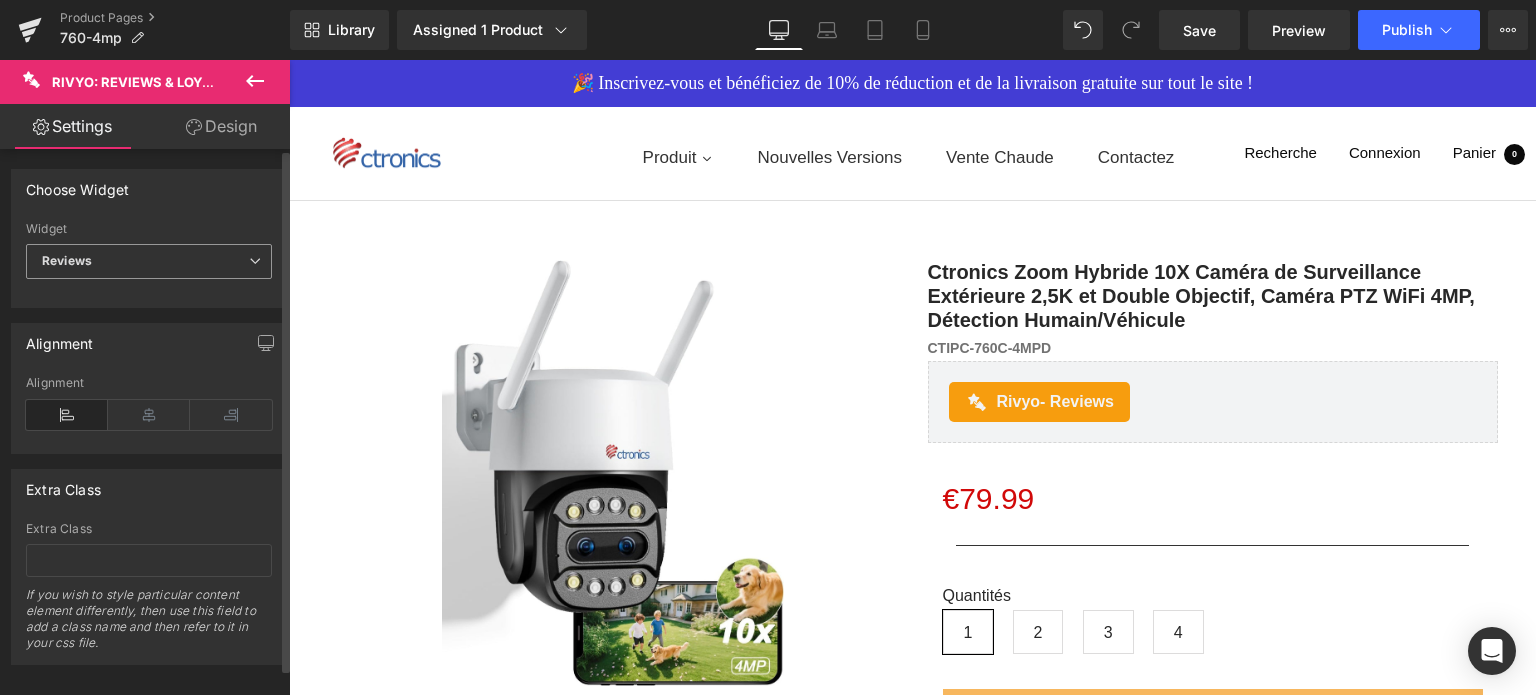 click on "Reviews" at bounding box center (149, 261) 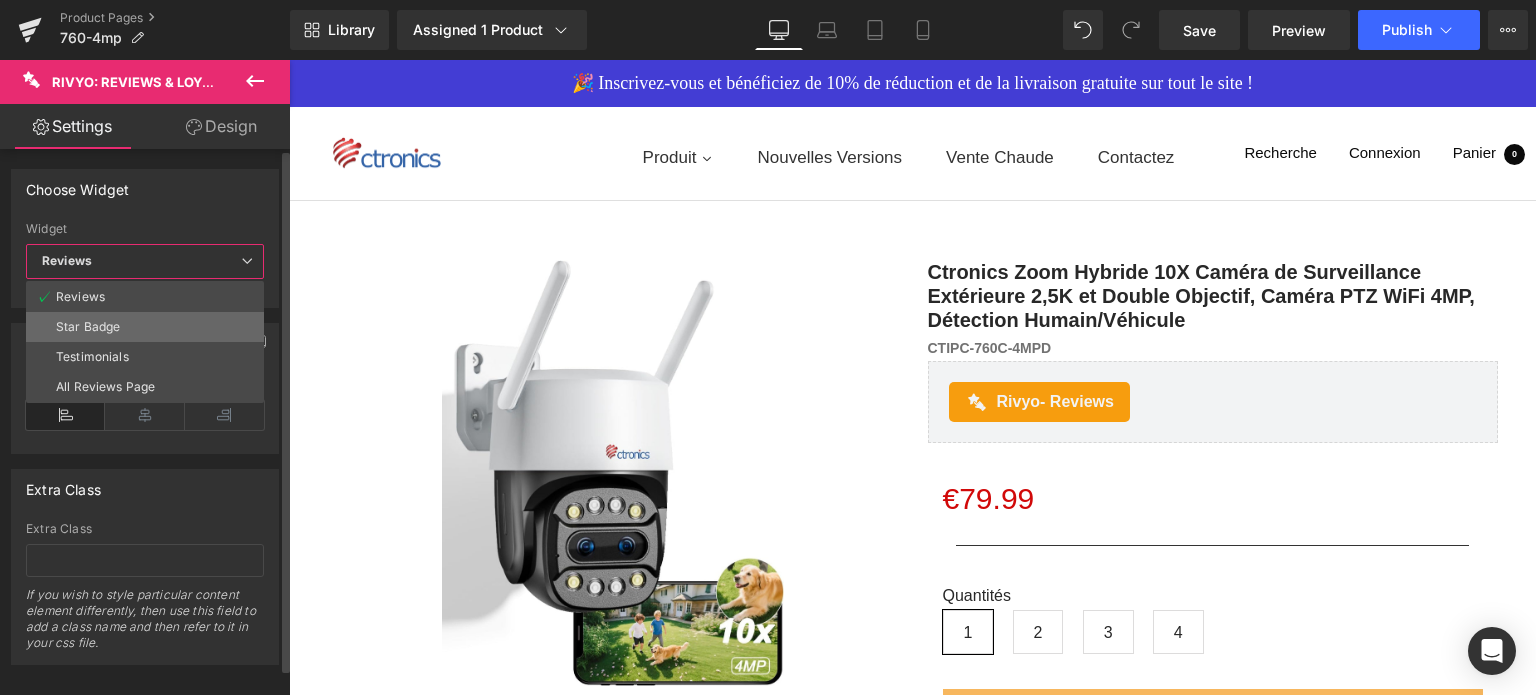 click on "Star Badge" at bounding box center [145, 327] 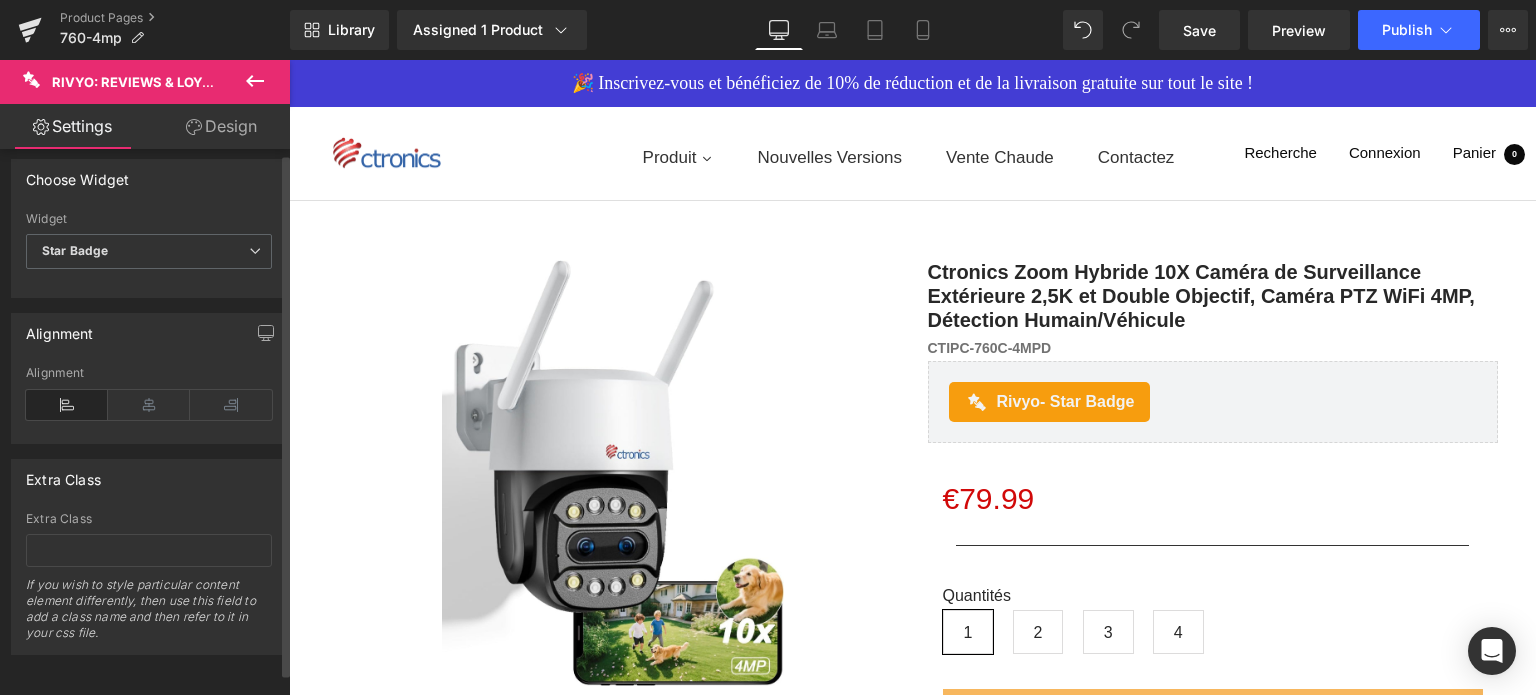 scroll, scrollTop: 24, scrollLeft: 0, axis: vertical 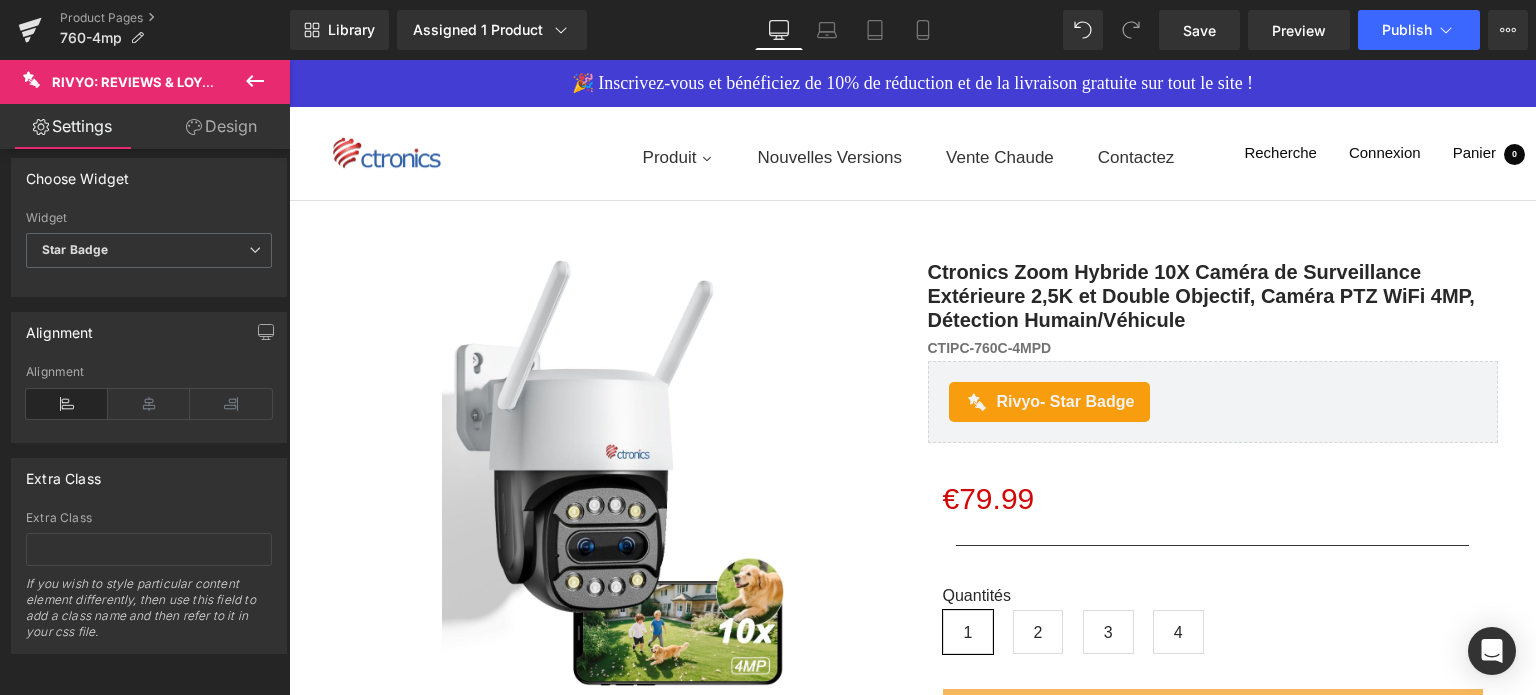 click 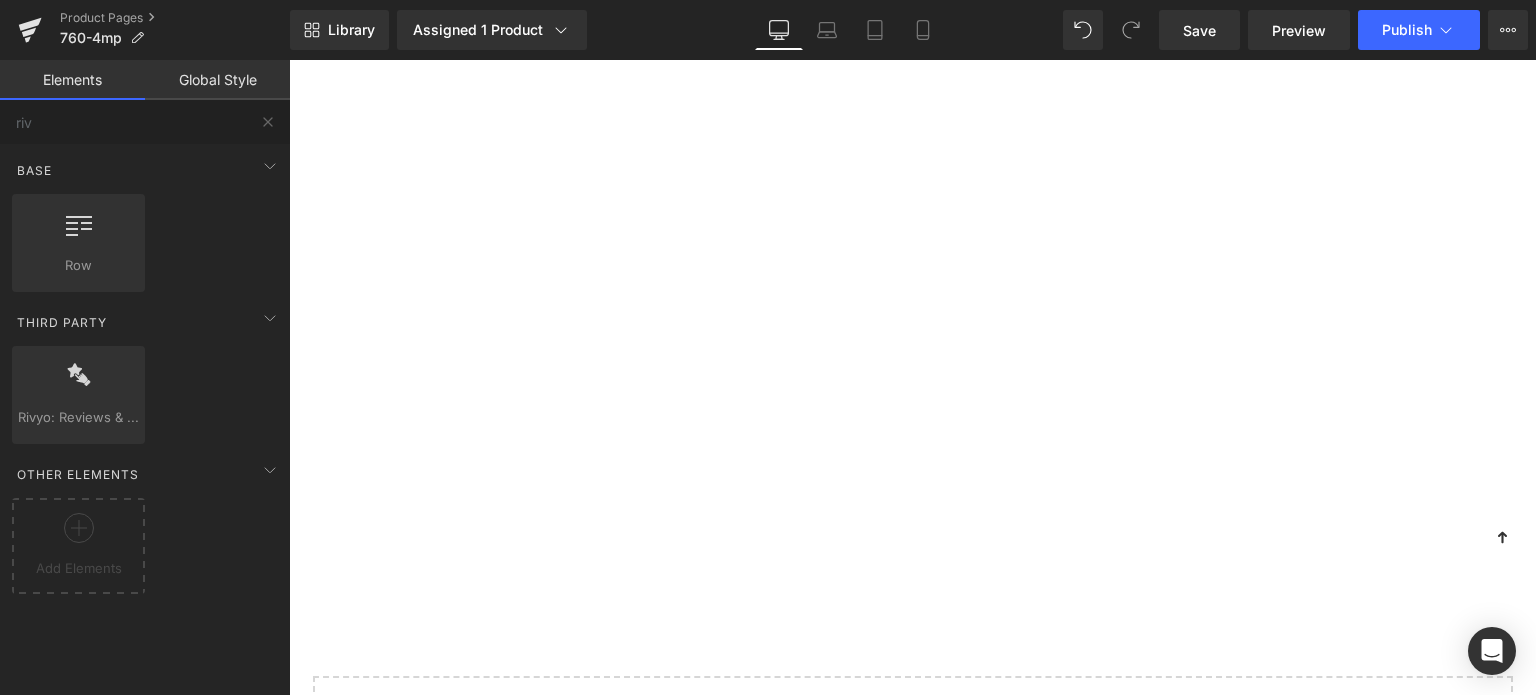 scroll, scrollTop: 6500, scrollLeft: 0, axis: vertical 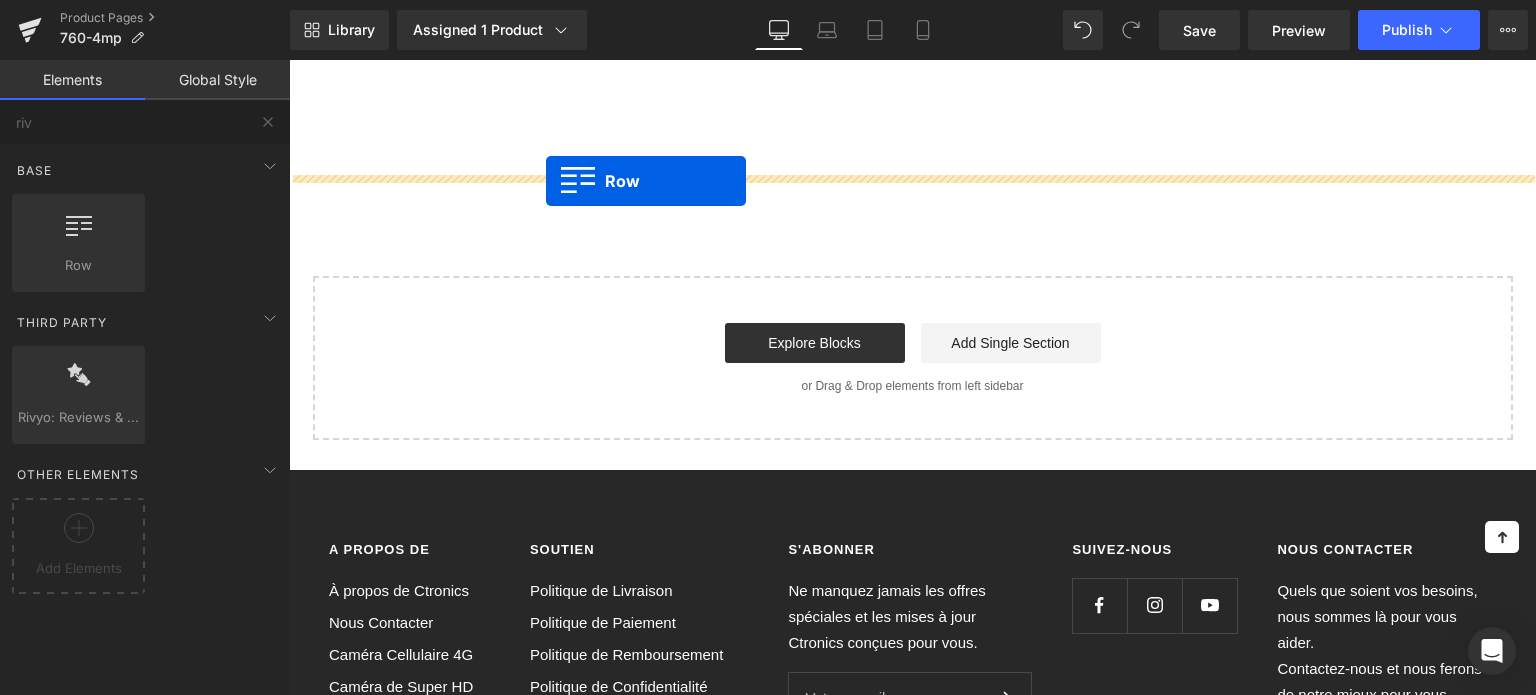 drag, startPoint x: 386, startPoint y: 335, endPoint x: 546, endPoint y: 181, distance: 222.07207 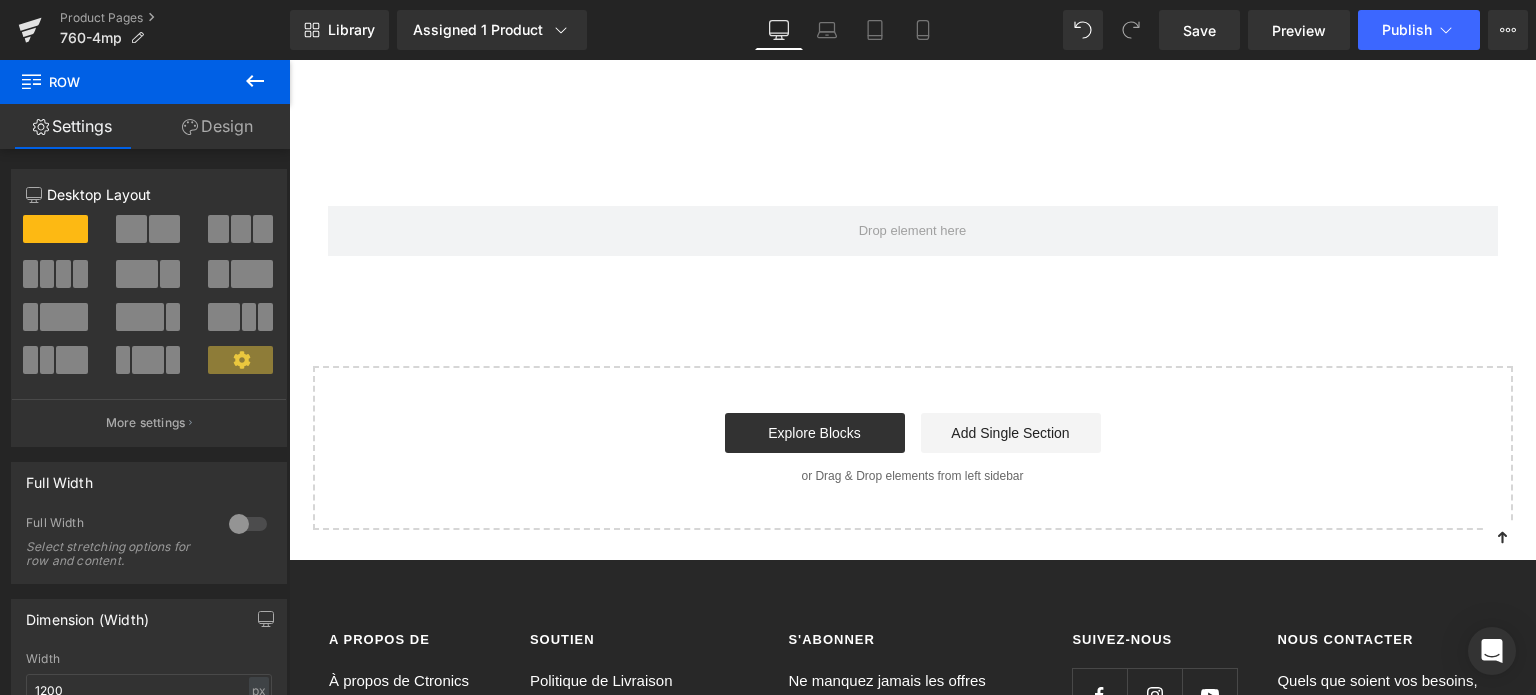 click 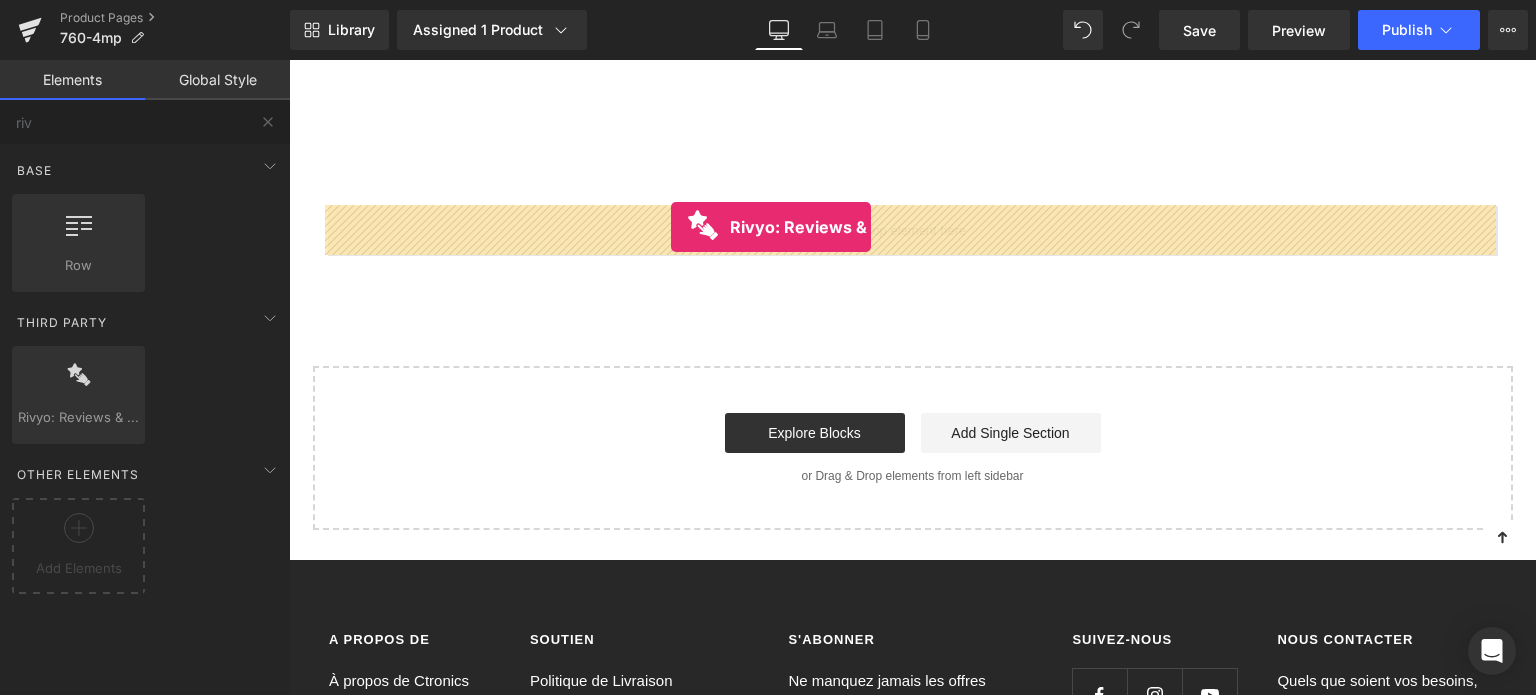 drag, startPoint x: 405, startPoint y: 461, endPoint x: 671, endPoint y: 227, distance: 354.27673 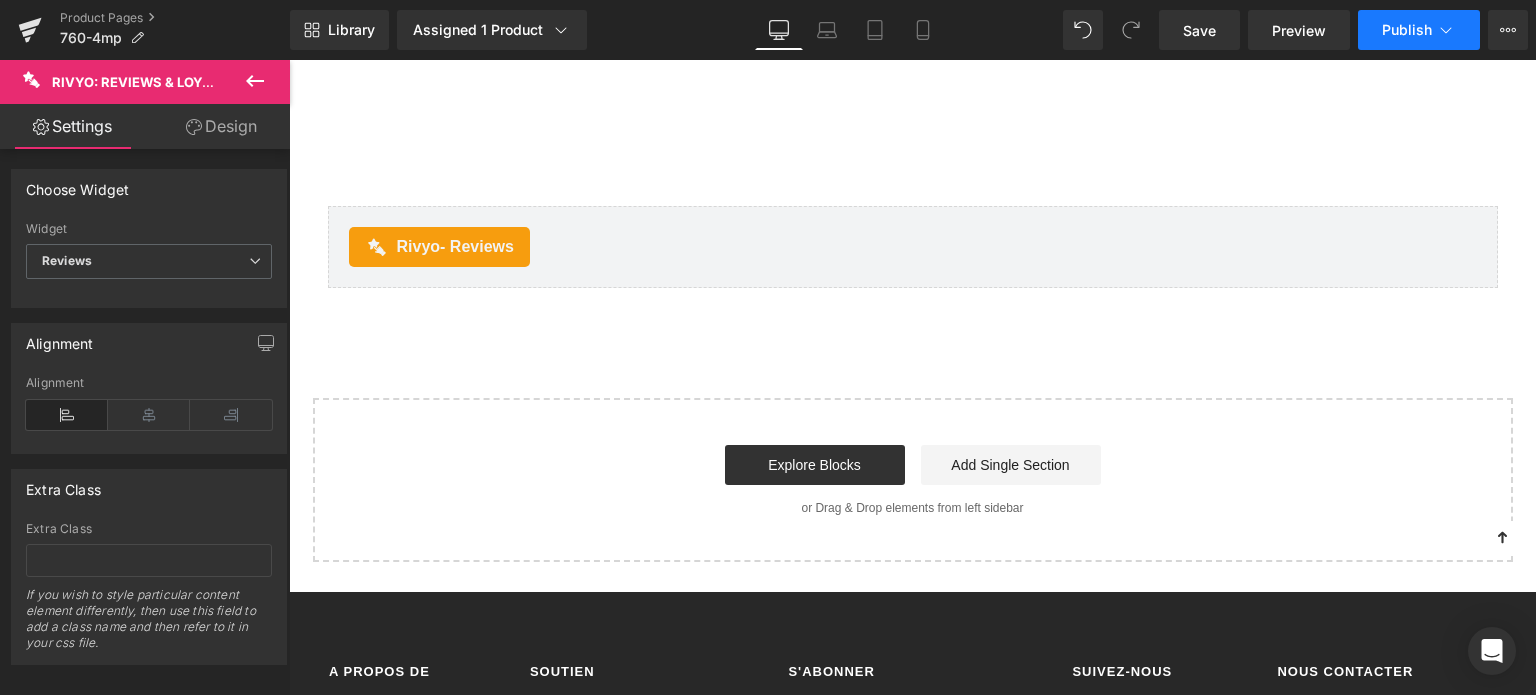 click on "Publish" at bounding box center (1407, 30) 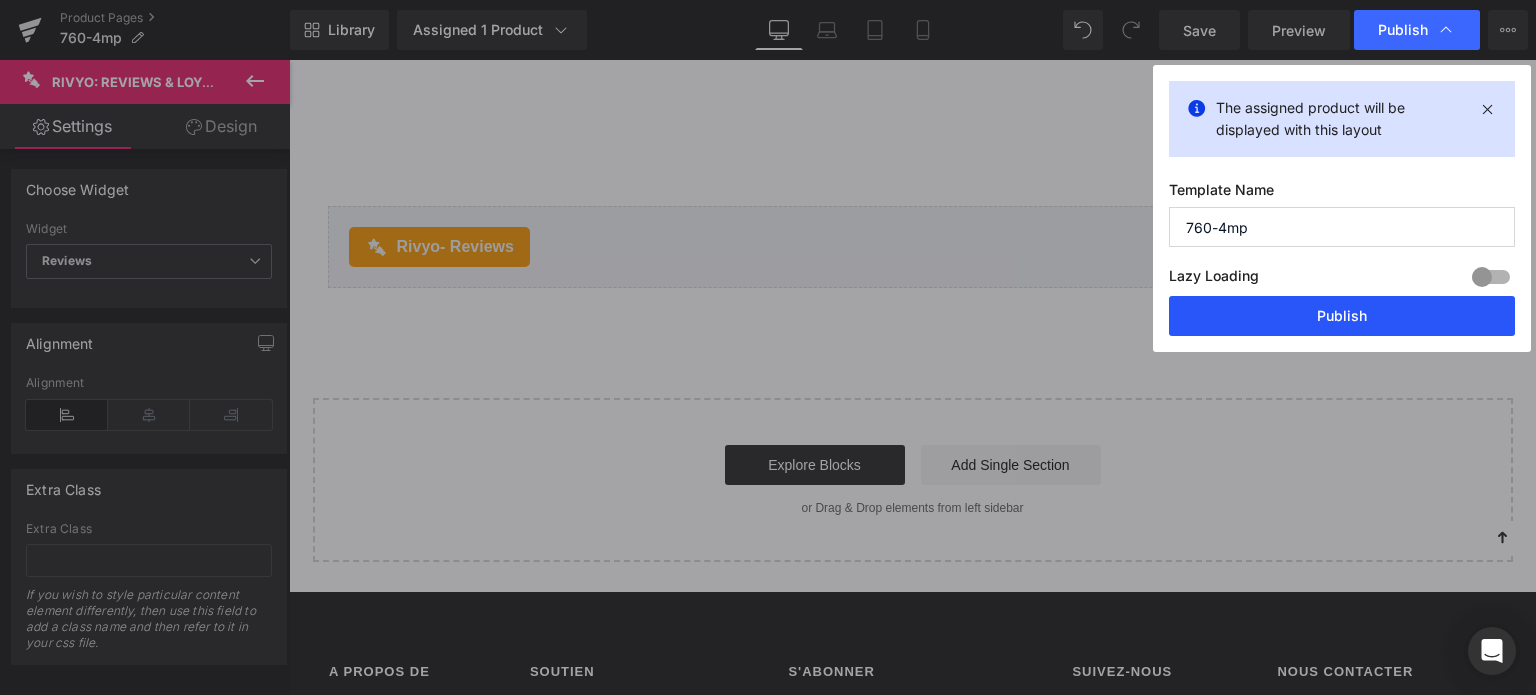 click on "Publish" at bounding box center (1342, 316) 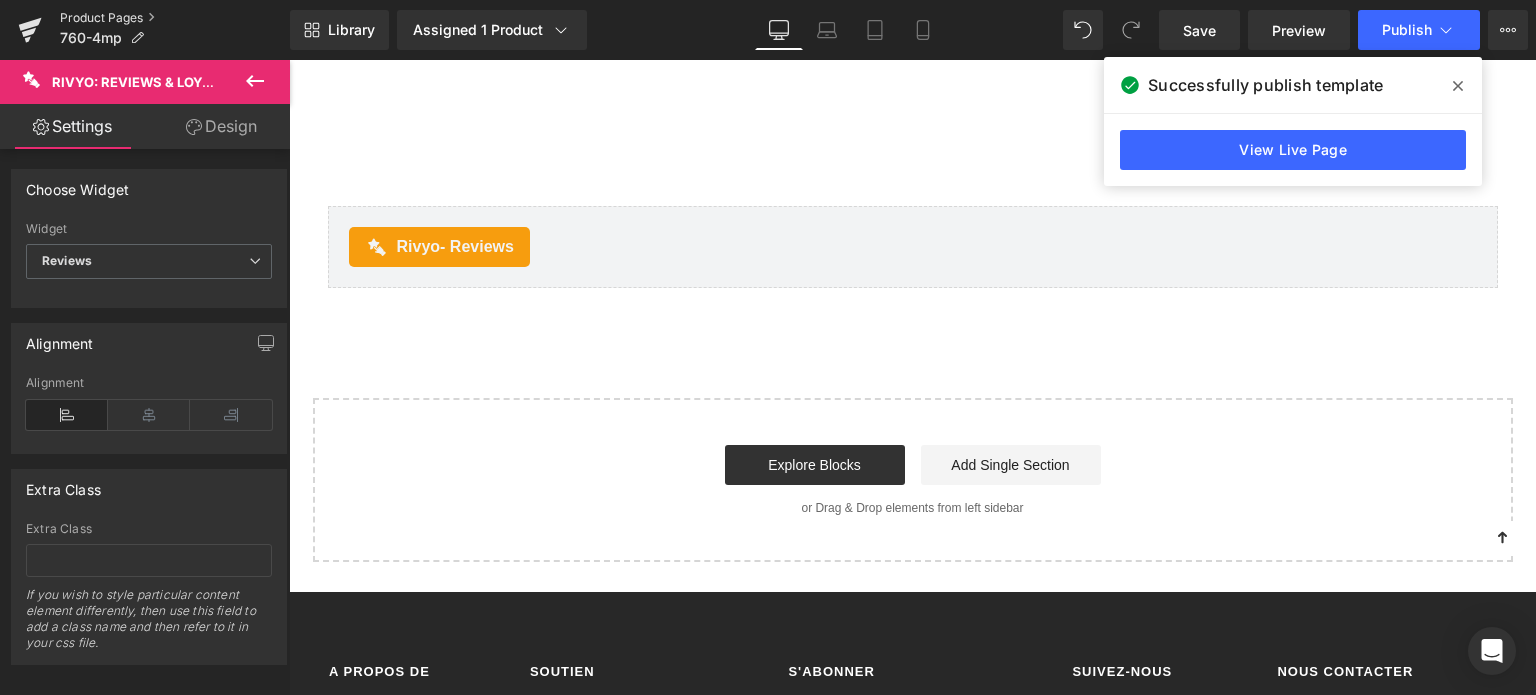click on "Product Pages" at bounding box center (175, 18) 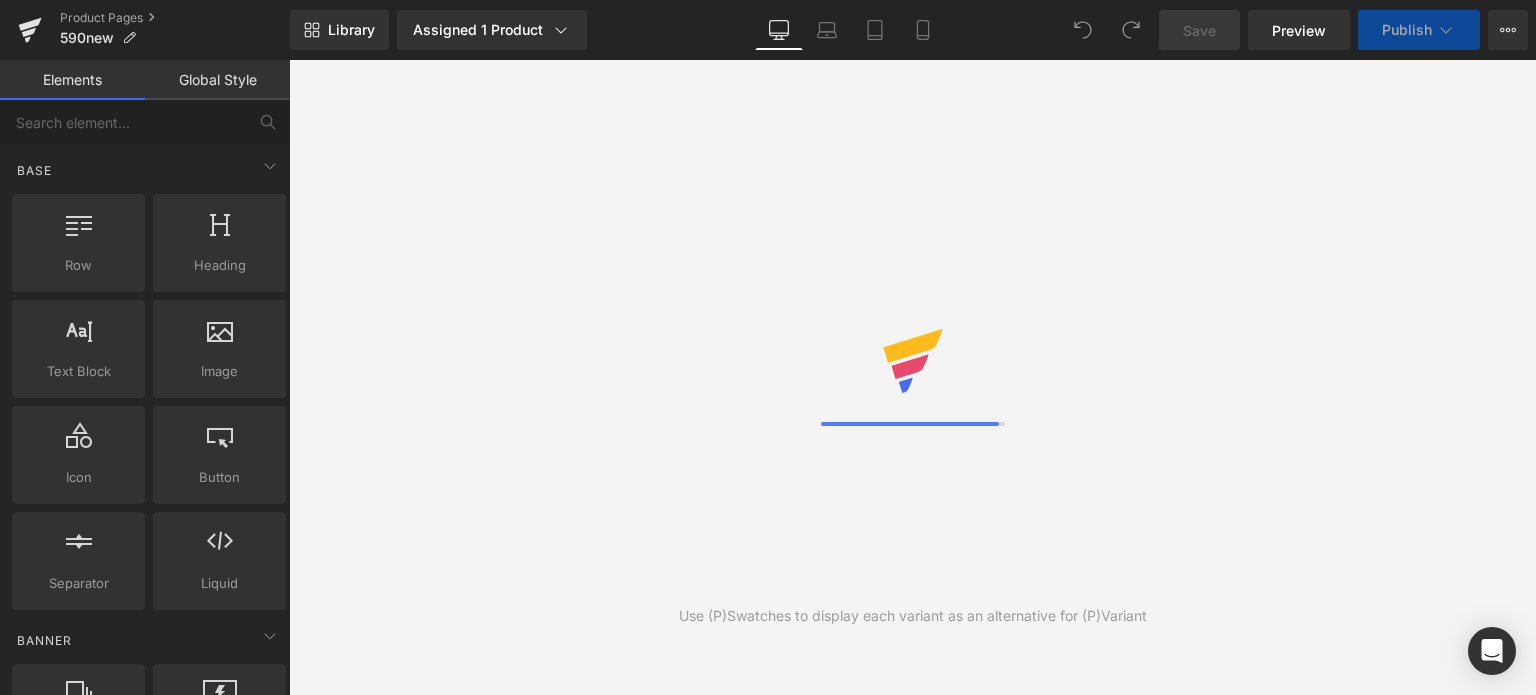 scroll, scrollTop: 0, scrollLeft: 0, axis: both 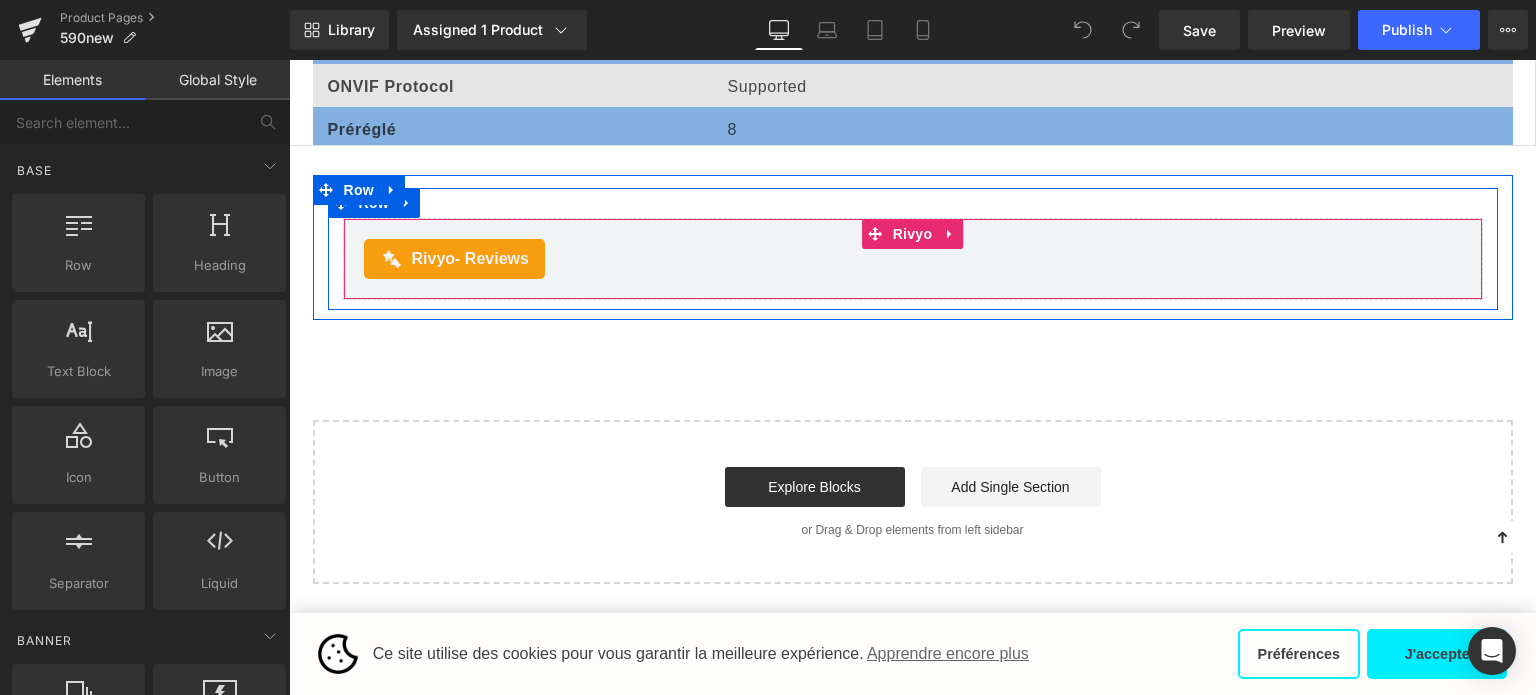 click on "Rivyo  - Reviews" at bounding box center (913, 259) 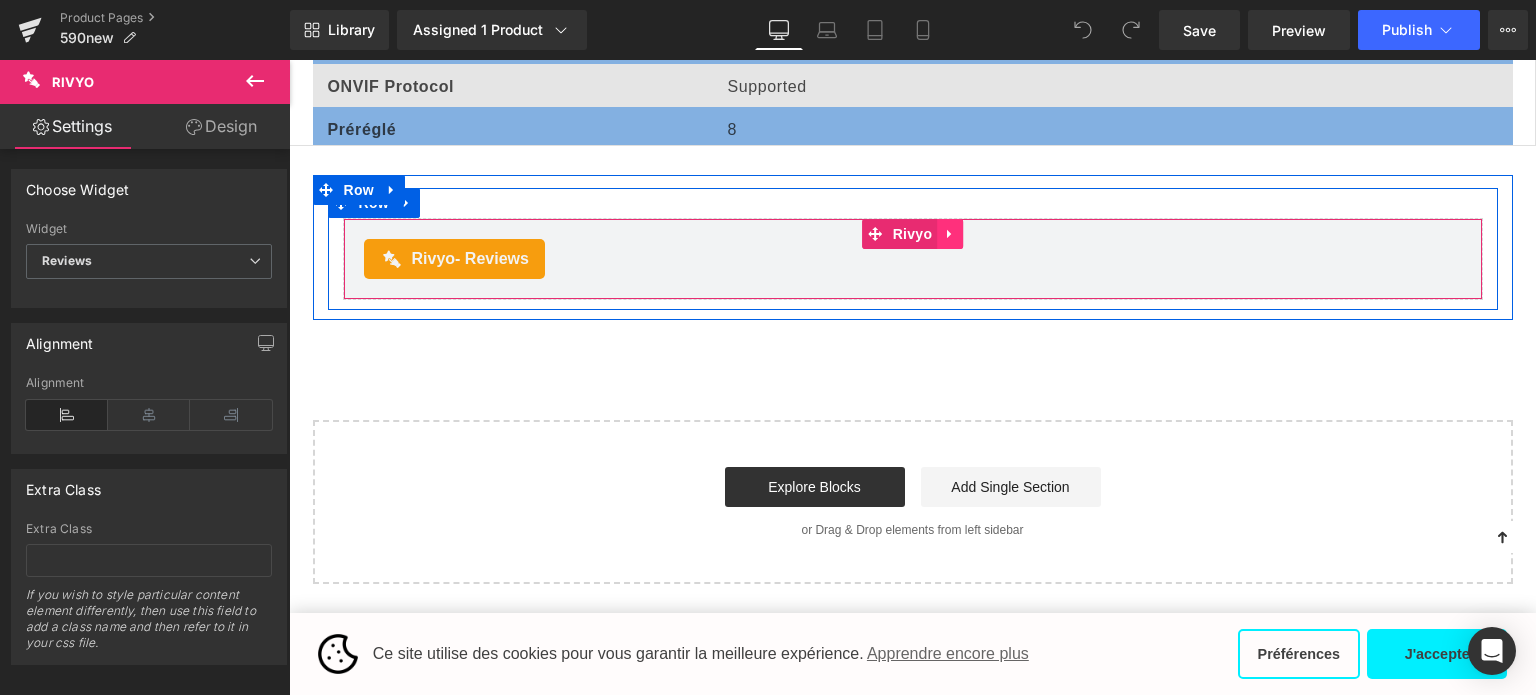 click 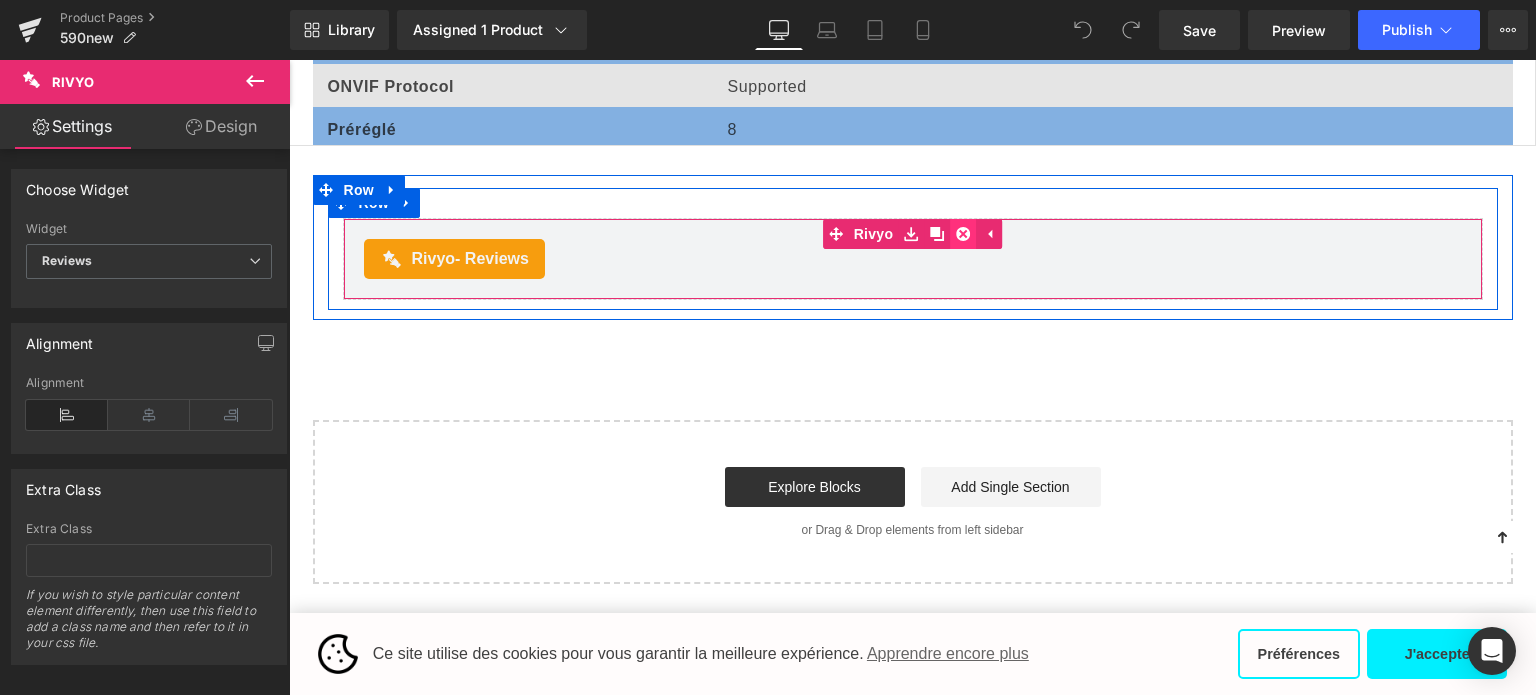 click 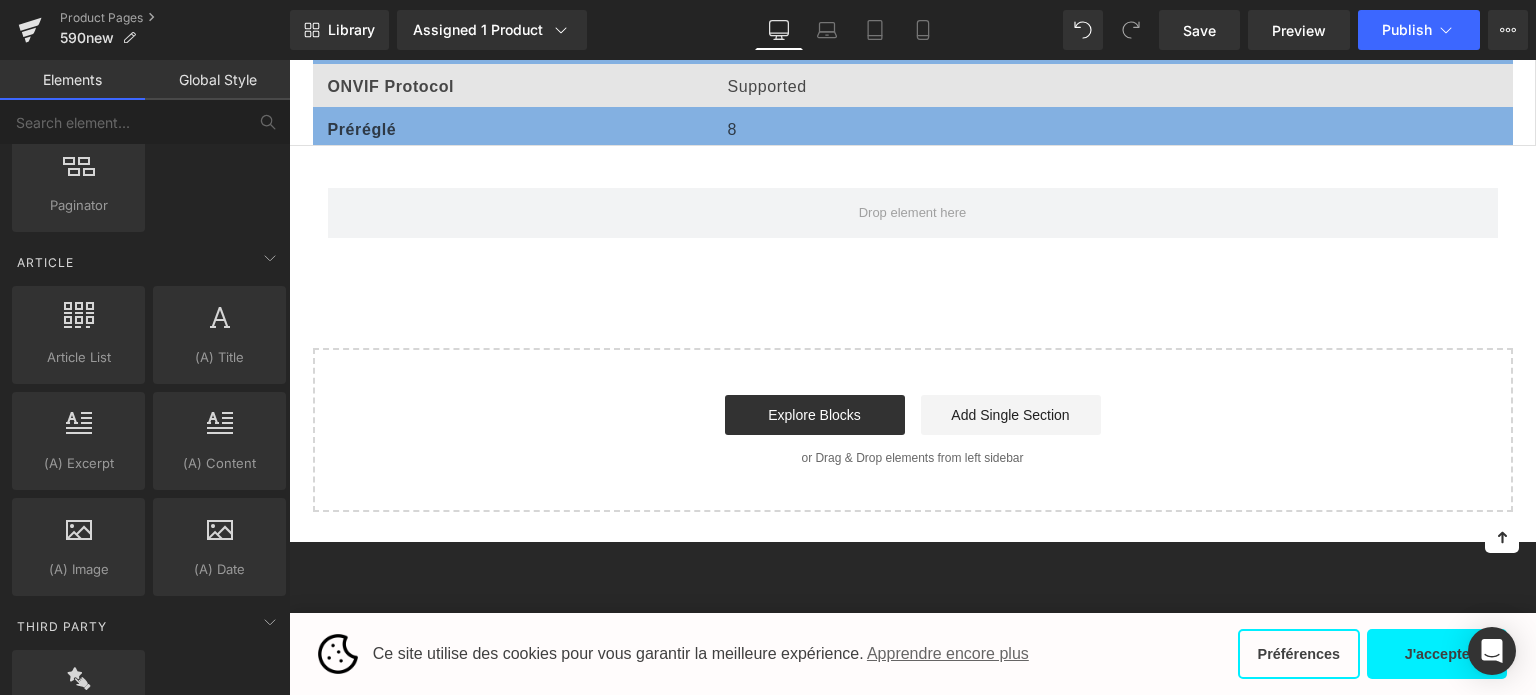 scroll, scrollTop: 3948, scrollLeft: 0, axis: vertical 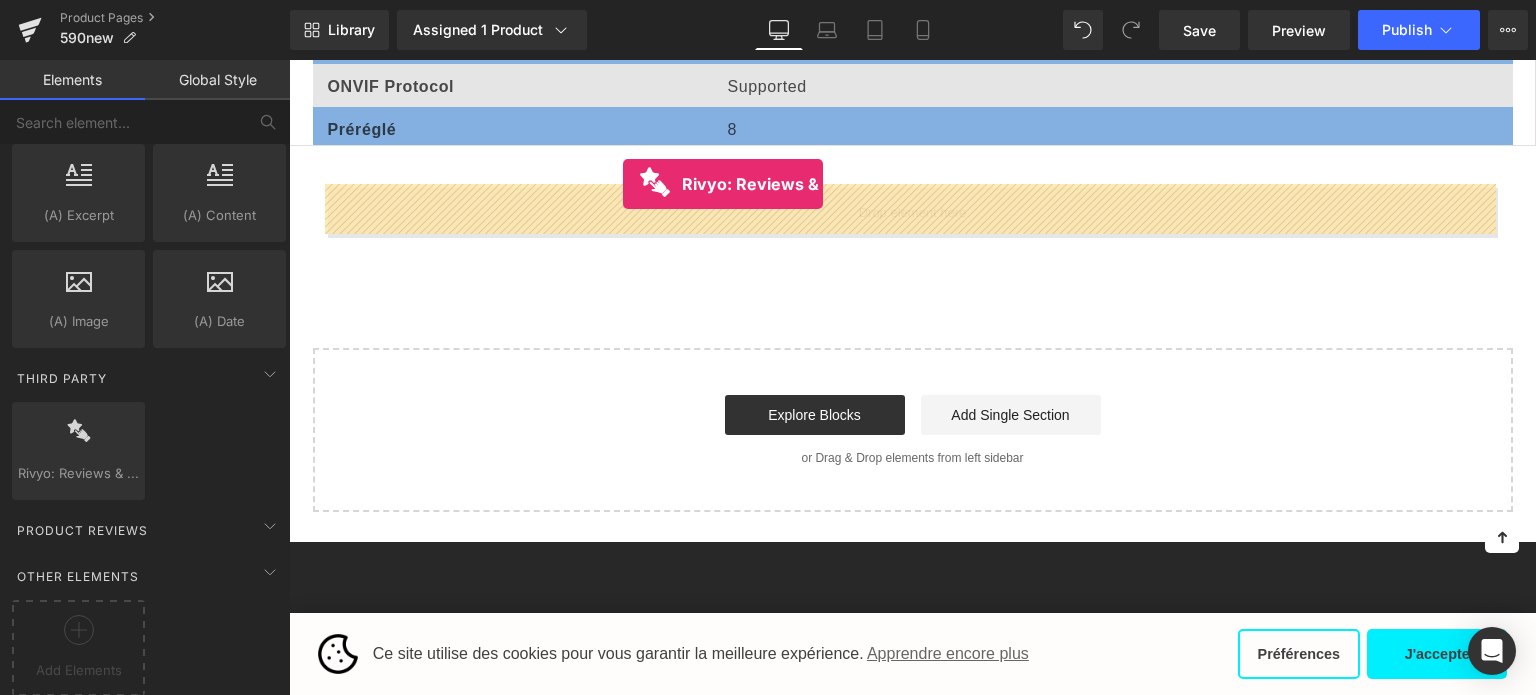 drag, startPoint x: 403, startPoint y: 486, endPoint x: 623, endPoint y: 184, distance: 373.6362 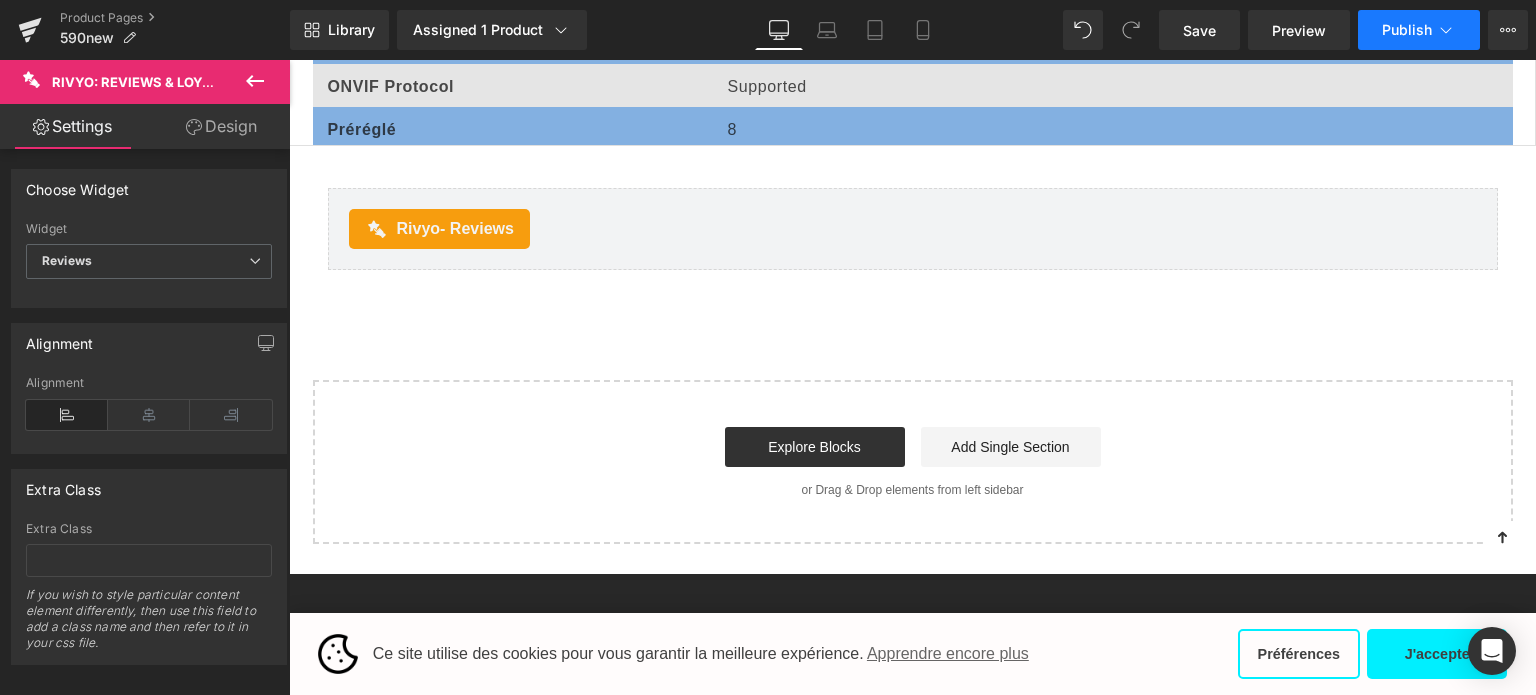 click on "Publish" at bounding box center (1407, 30) 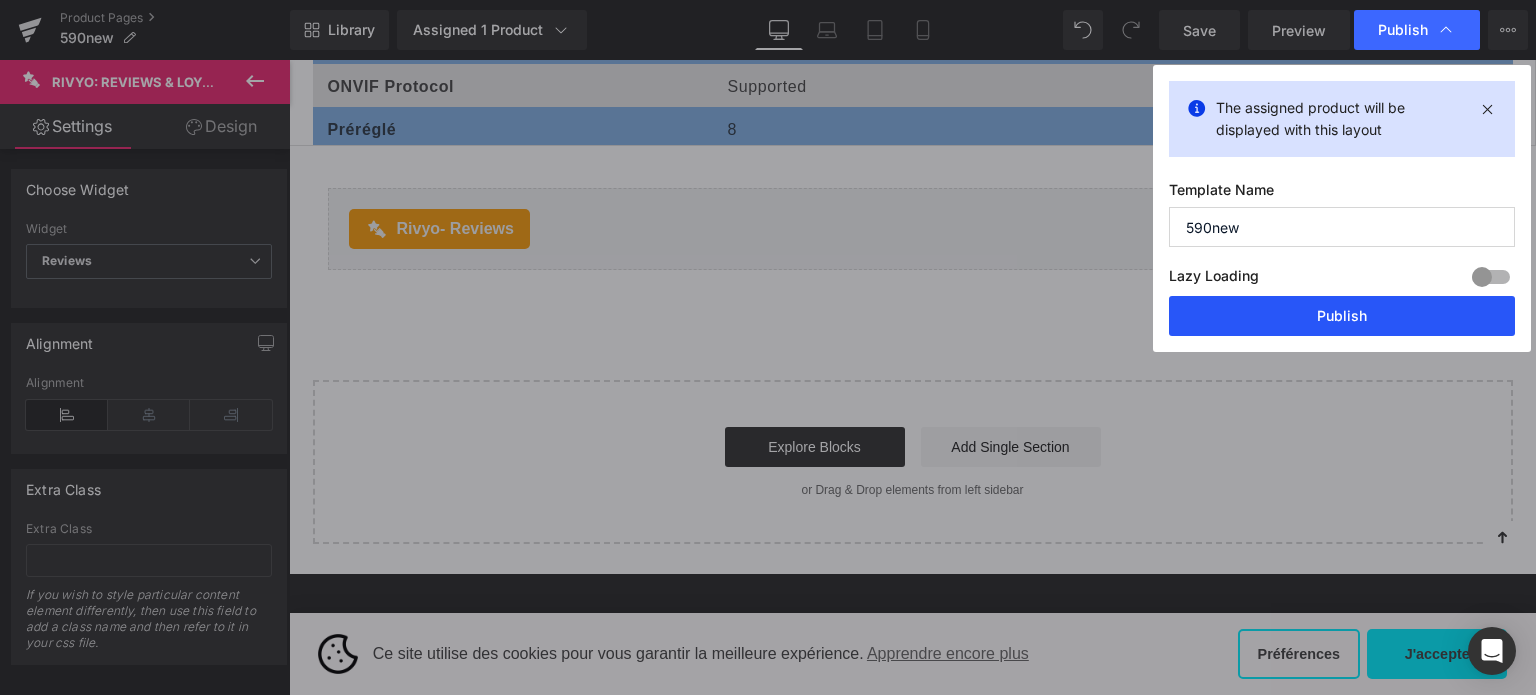 drag, startPoint x: 1037, startPoint y: 255, endPoint x: 1324, endPoint y: 316, distance: 293.41098 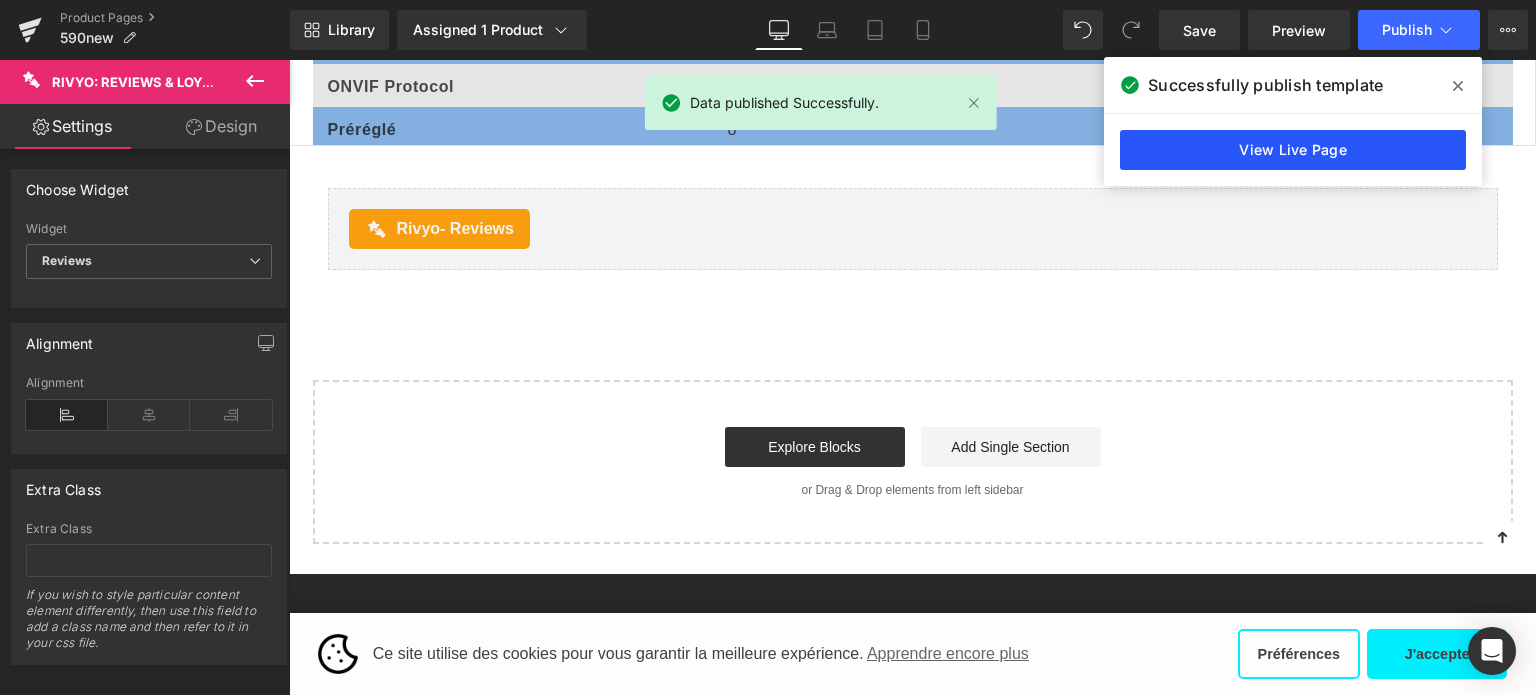 click on "View Live Page" at bounding box center (1293, 150) 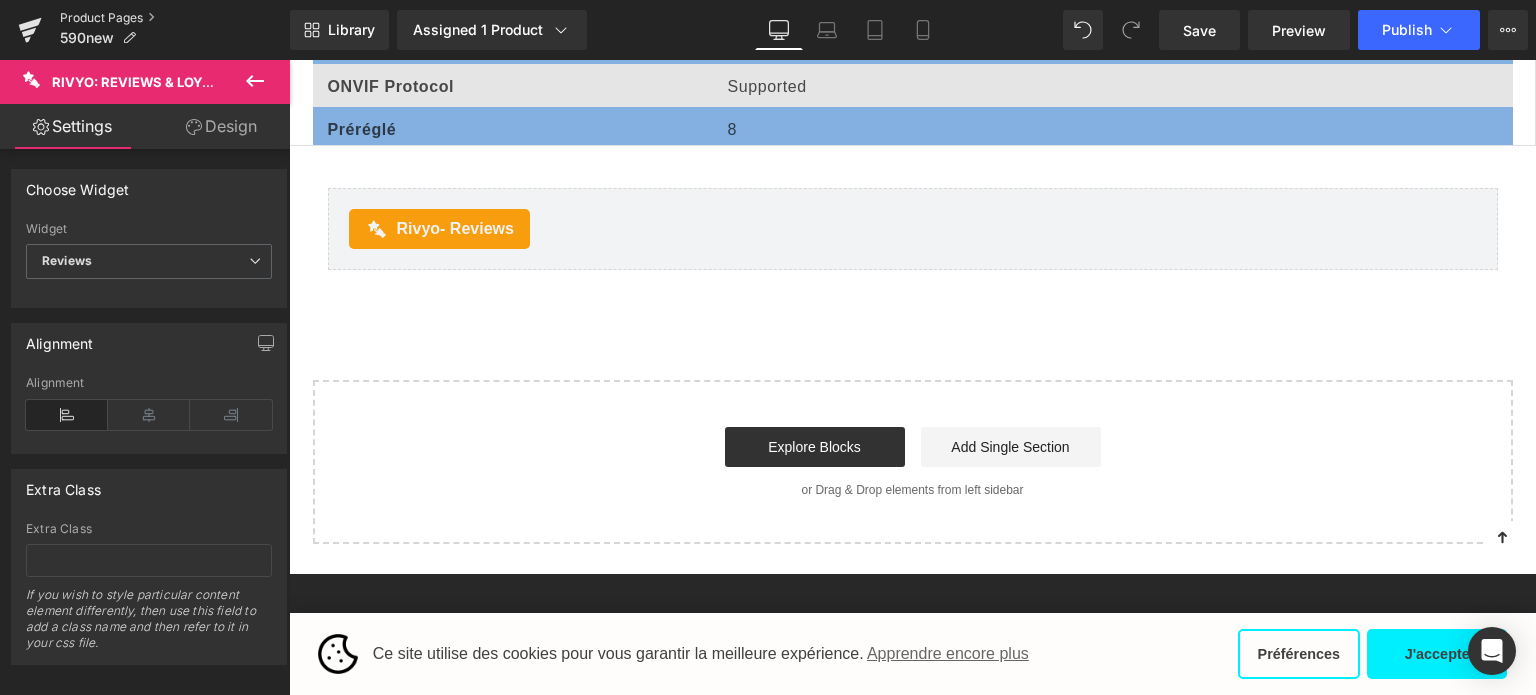 click on "Product Pages" at bounding box center (175, 18) 